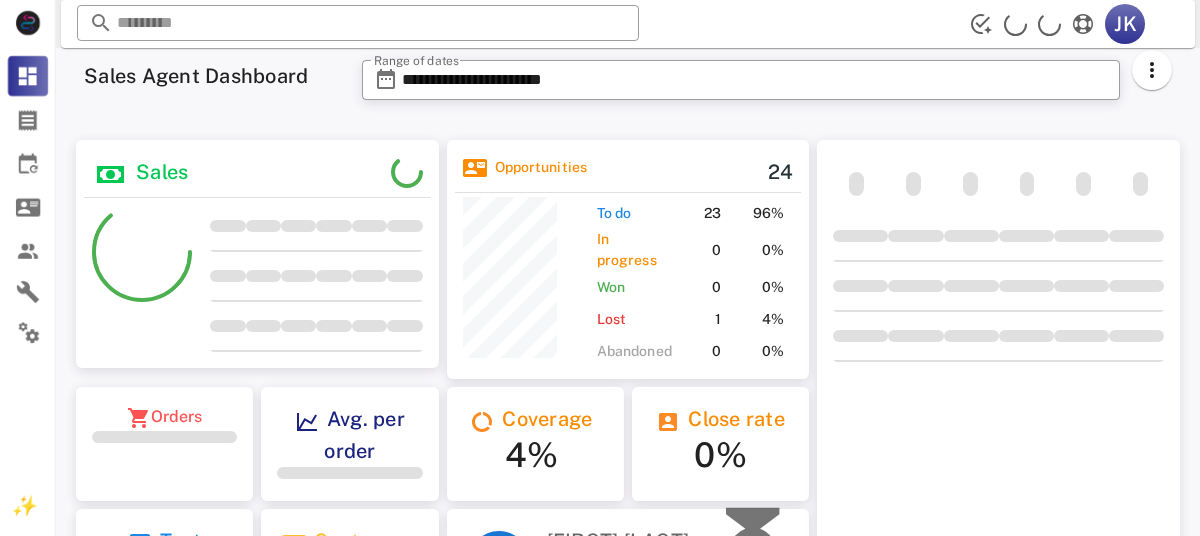 scroll, scrollTop: 0, scrollLeft: 0, axis: both 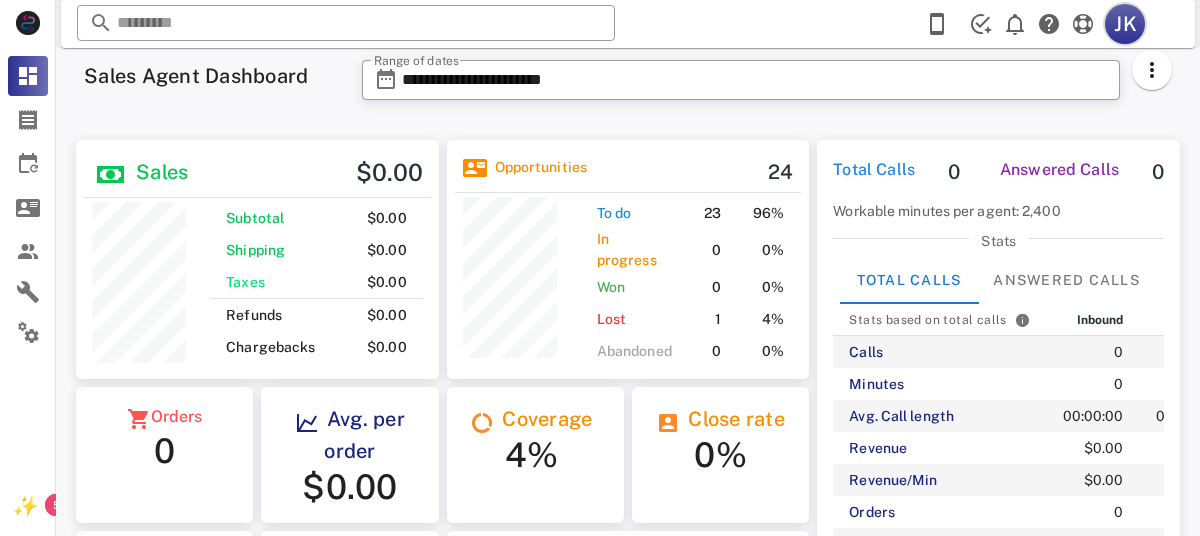 click on "JK" at bounding box center (1125, 24) 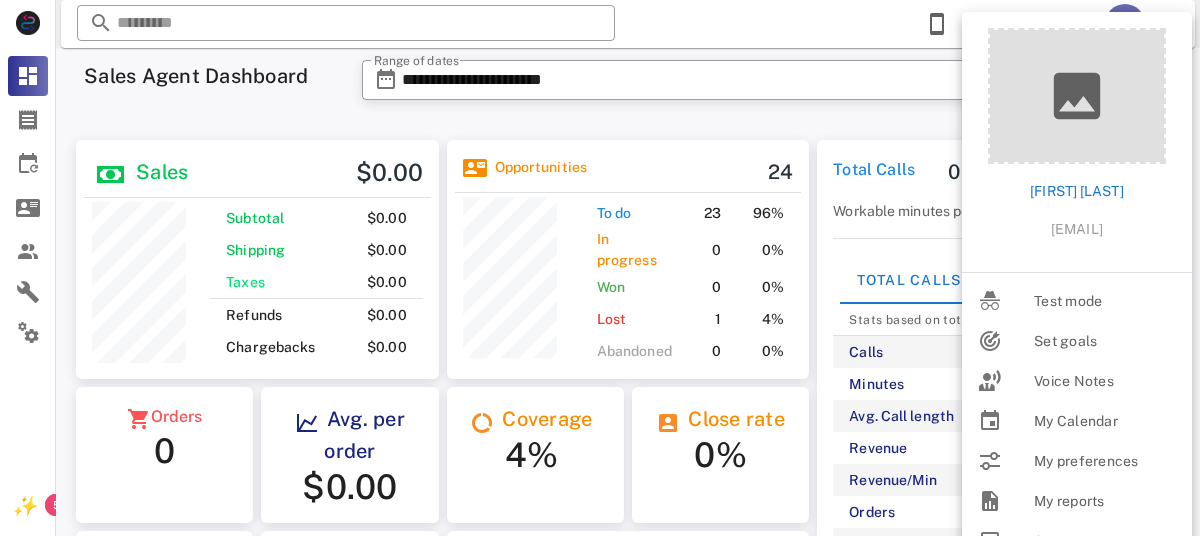 click on "Total Calls   0   Answered Calls   0   Workable minutes per agent: 2,400  Stats  Total Calls   Answered Calls   Stats based on total calls  Inbound Dials Total  Calls   0   0   0   Minutes   0   0   0   Avg. Call length   00:00:00   00:00:00   00:00:00   Revenue   $0.00   $0.00   $0.00   Revenue/Min   $0.00   $0.00   $0.00   Orders   0   0   0   Avg. Order Value   $0.00   $0.00   $0.00   Avg. Calls/Sale   0   0   0   Avg. occupancy/Utilization   0%   0%   0%" at bounding box center [998, 399] 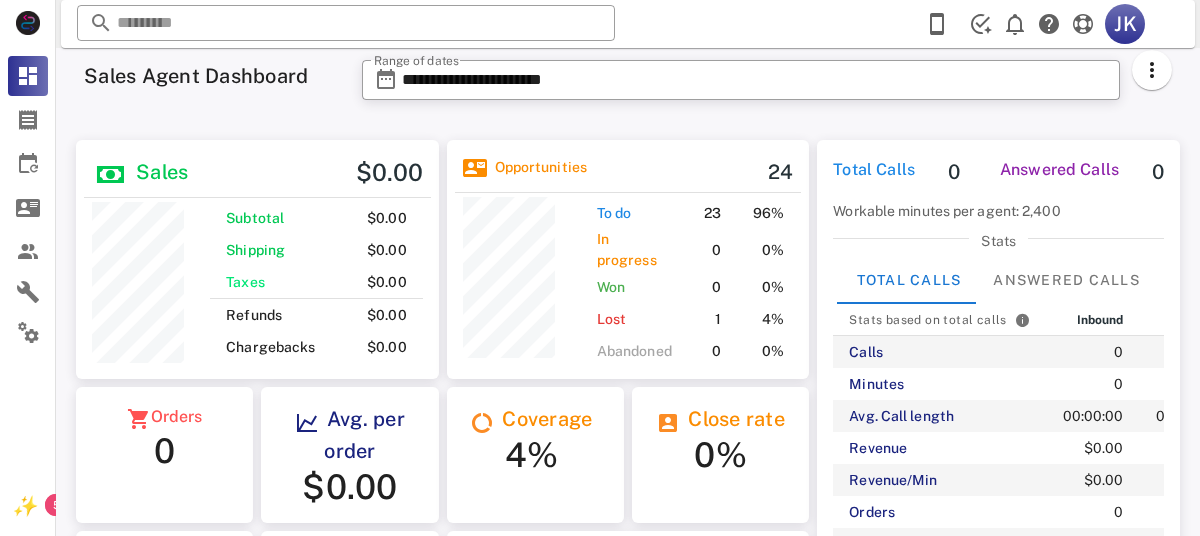 scroll, scrollTop: 239, scrollLeft: 363, axis: both 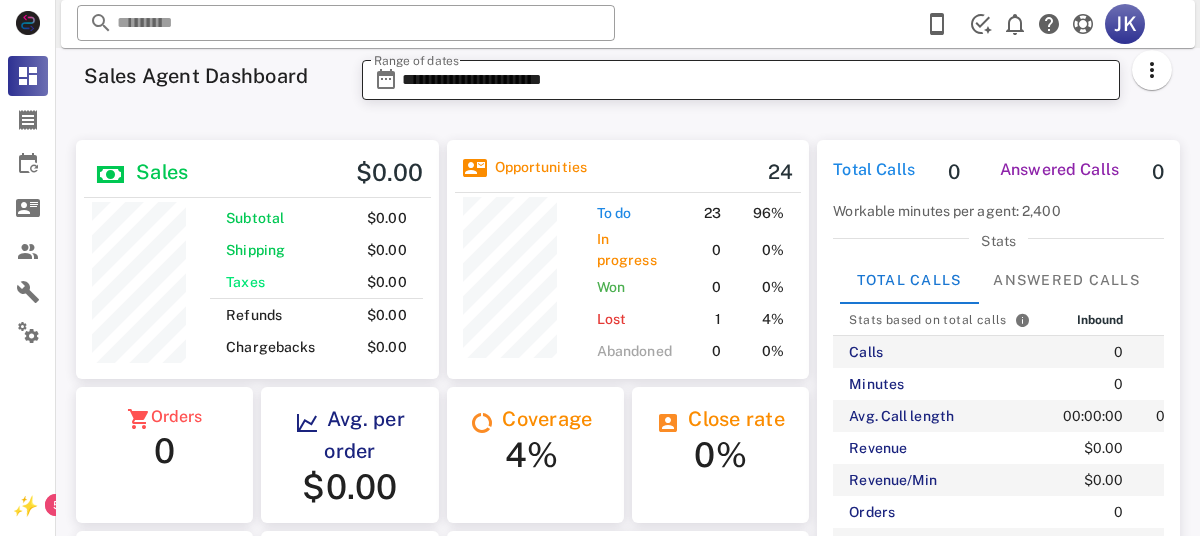 click on "**********" at bounding box center (755, 80) 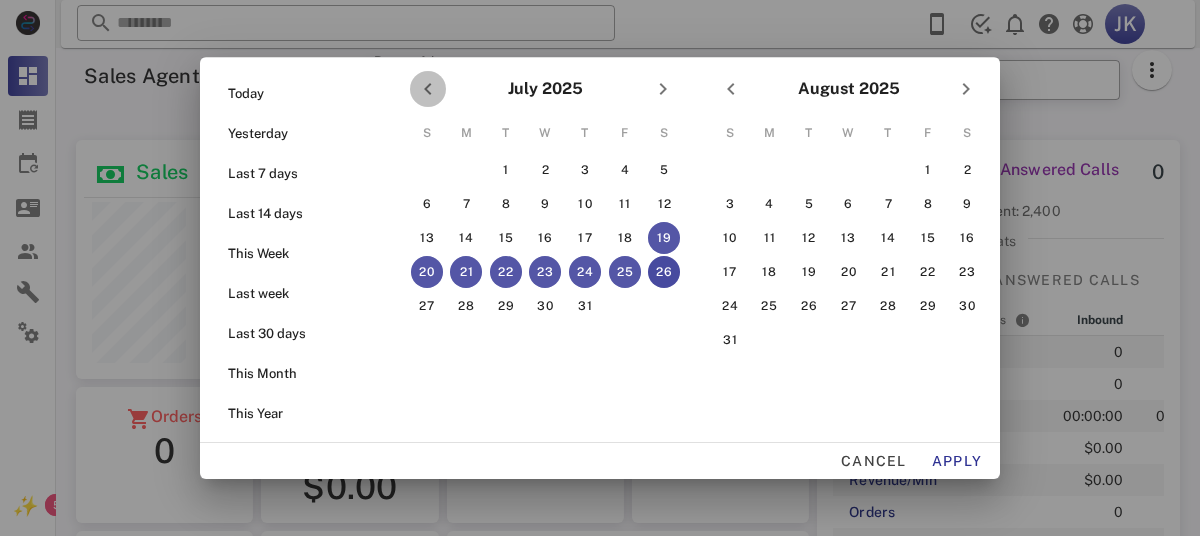 click at bounding box center (428, 89) 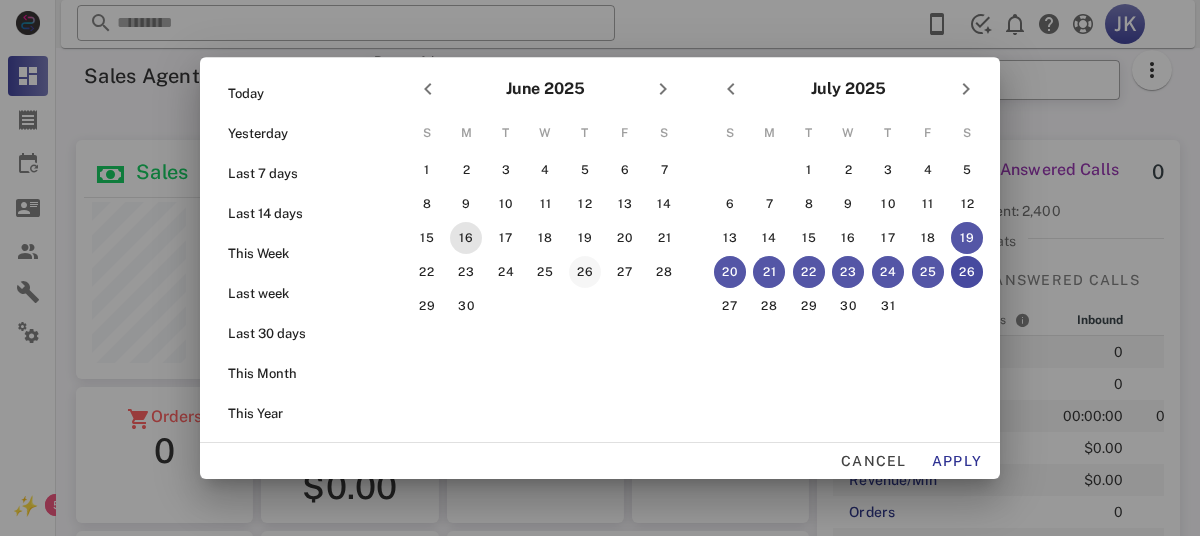drag, startPoint x: 461, startPoint y: 234, endPoint x: 593, endPoint y: 262, distance: 134.93703 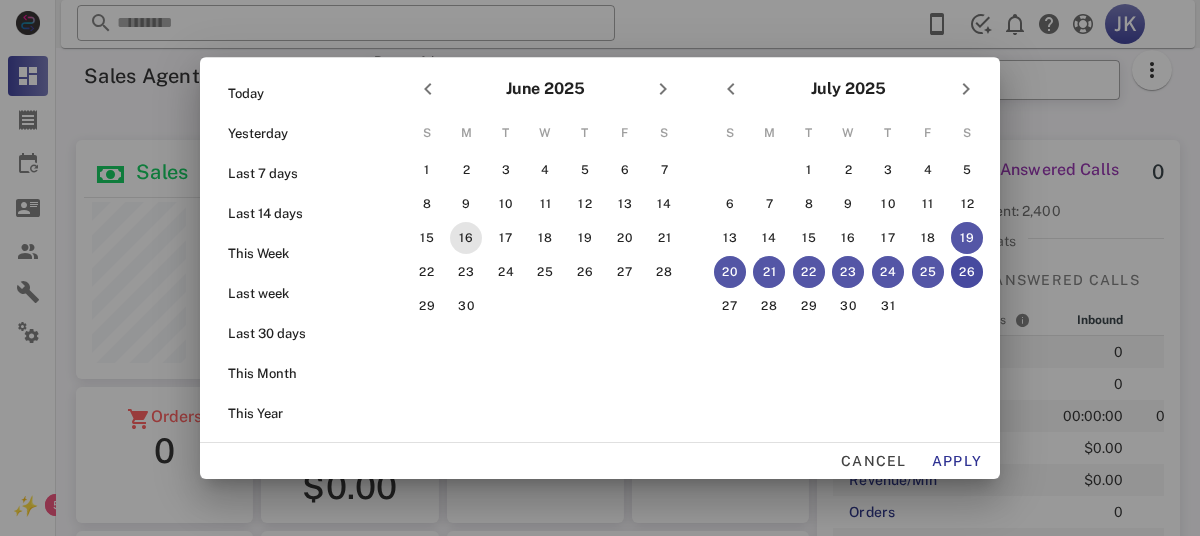 click on "16" at bounding box center (466, 238) 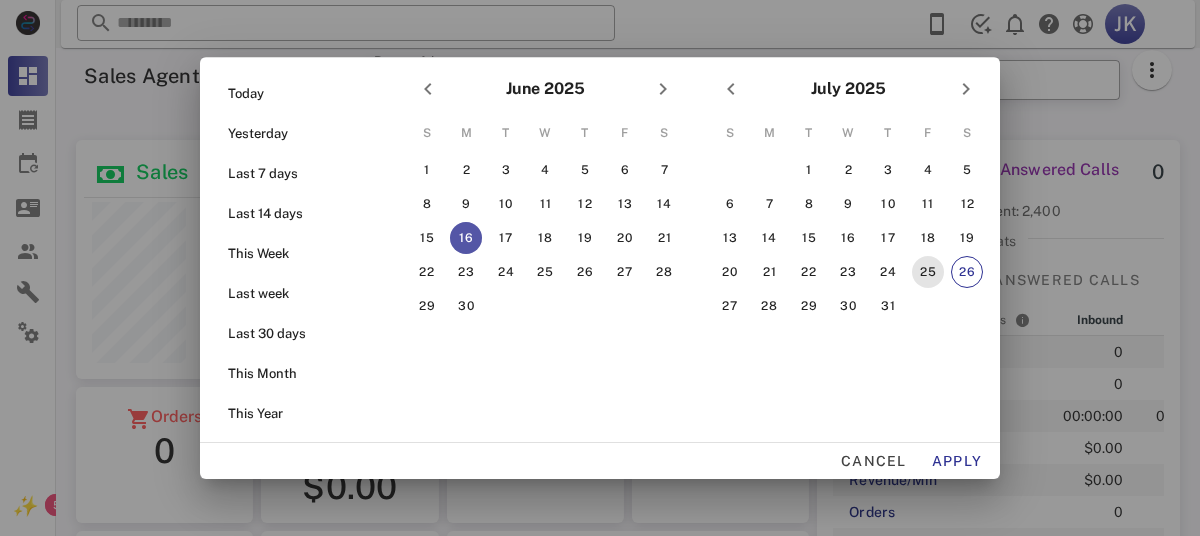 click on "25" at bounding box center [928, 272] 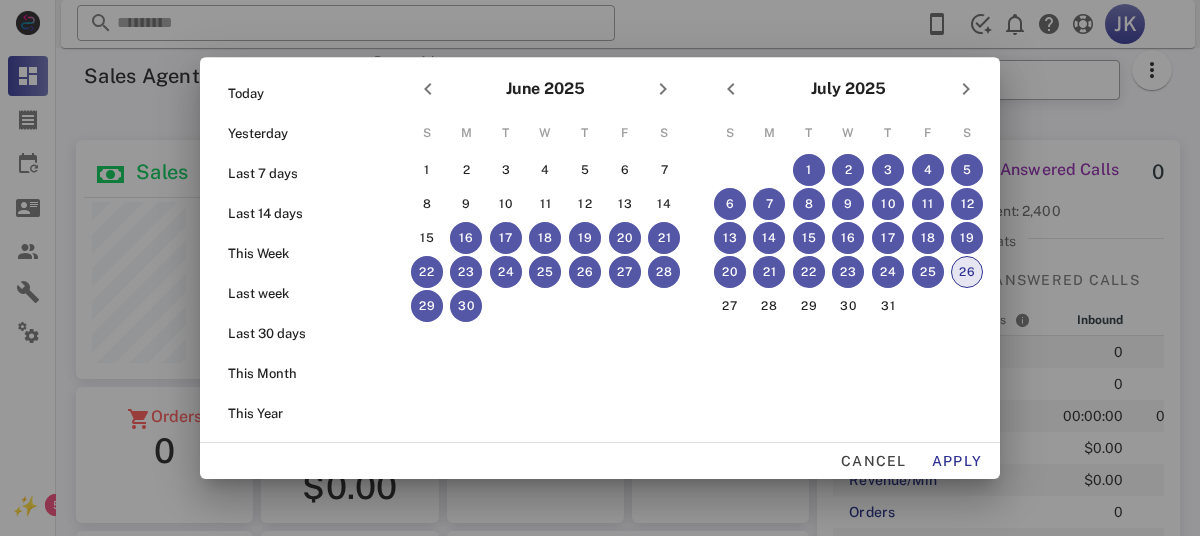 click on "26" at bounding box center (967, 272) 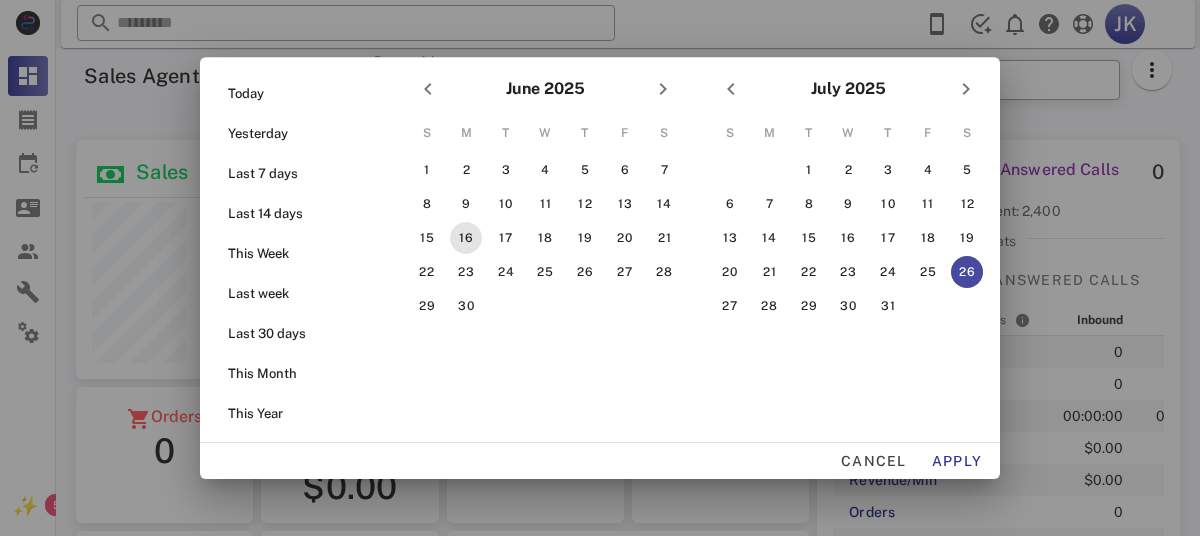click on "16" at bounding box center (466, 238) 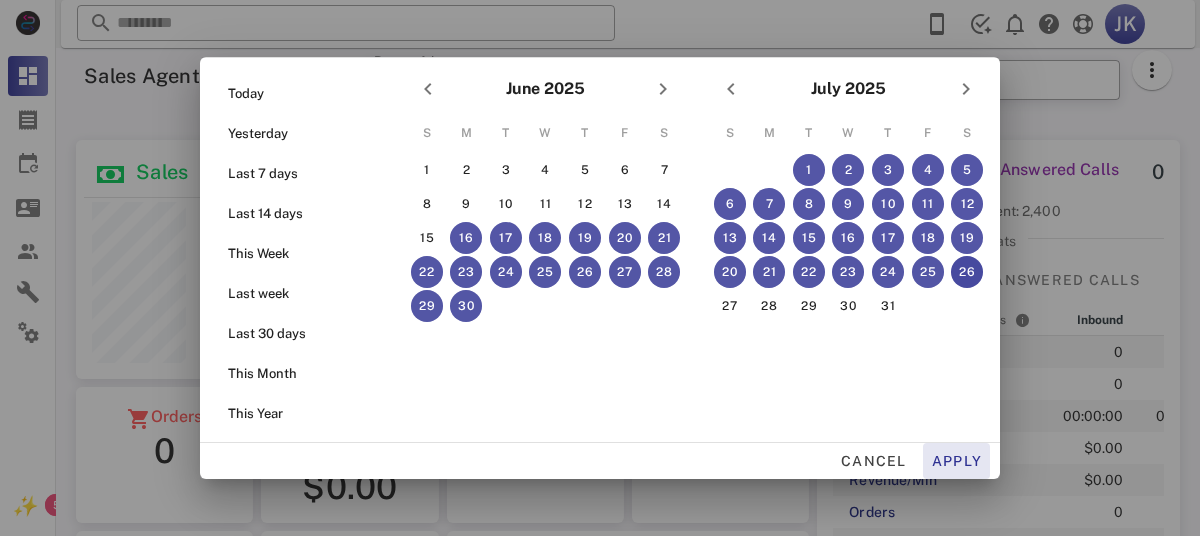 click on "Apply" at bounding box center [957, 461] 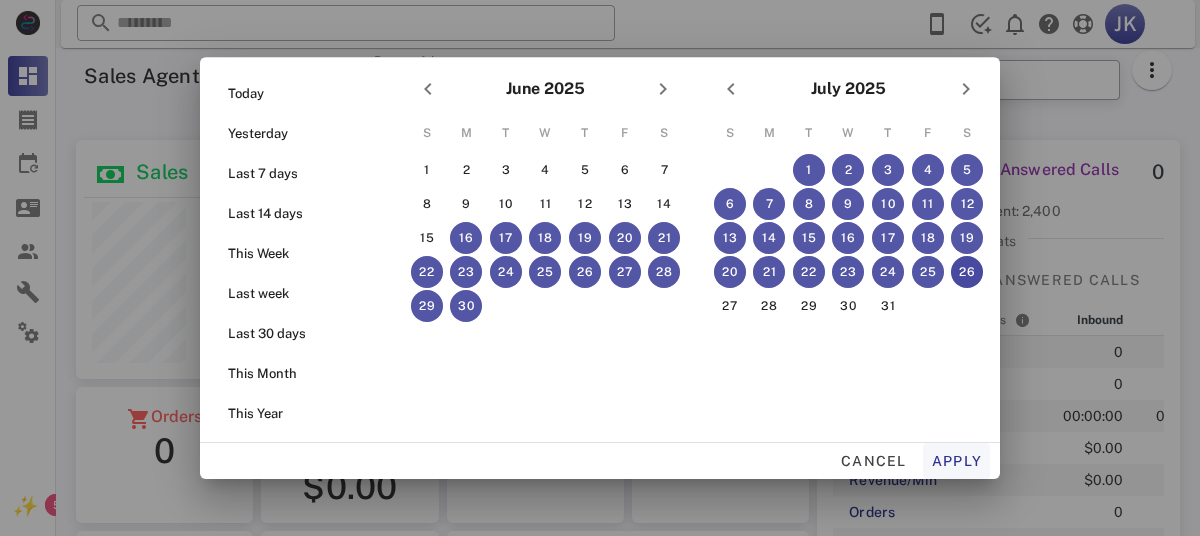 type on "**********" 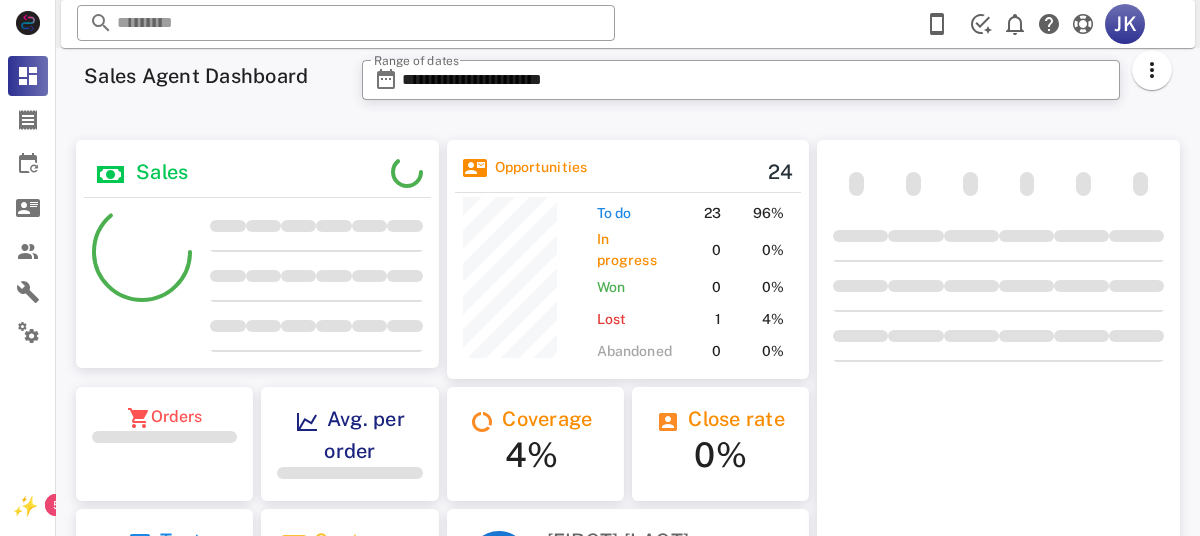 scroll, scrollTop: 999770, scrollLeft: 999637, axis: both 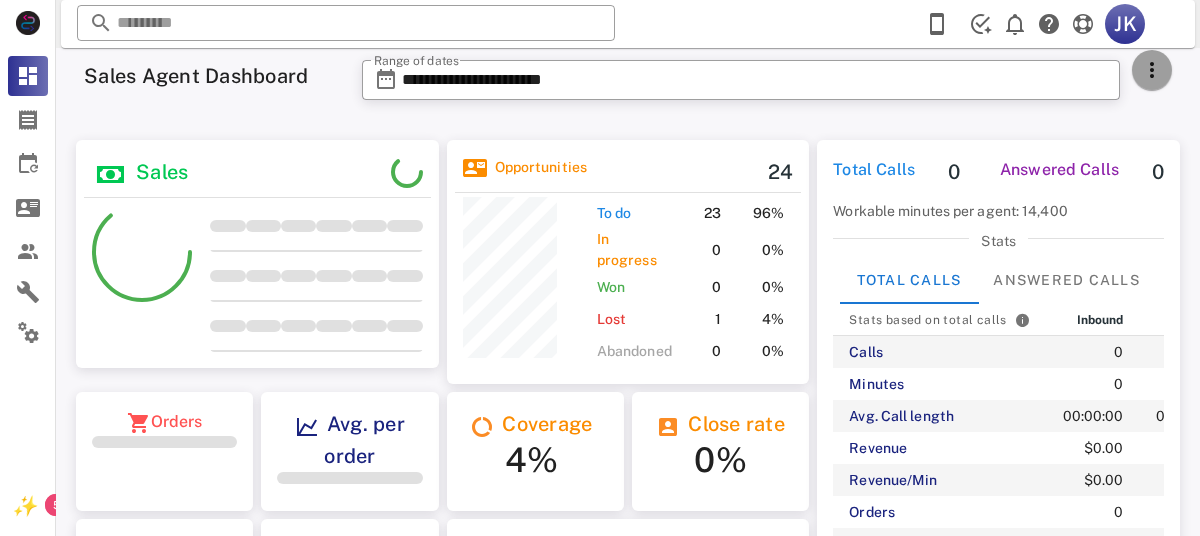 click at bounding box center [1152, 70] 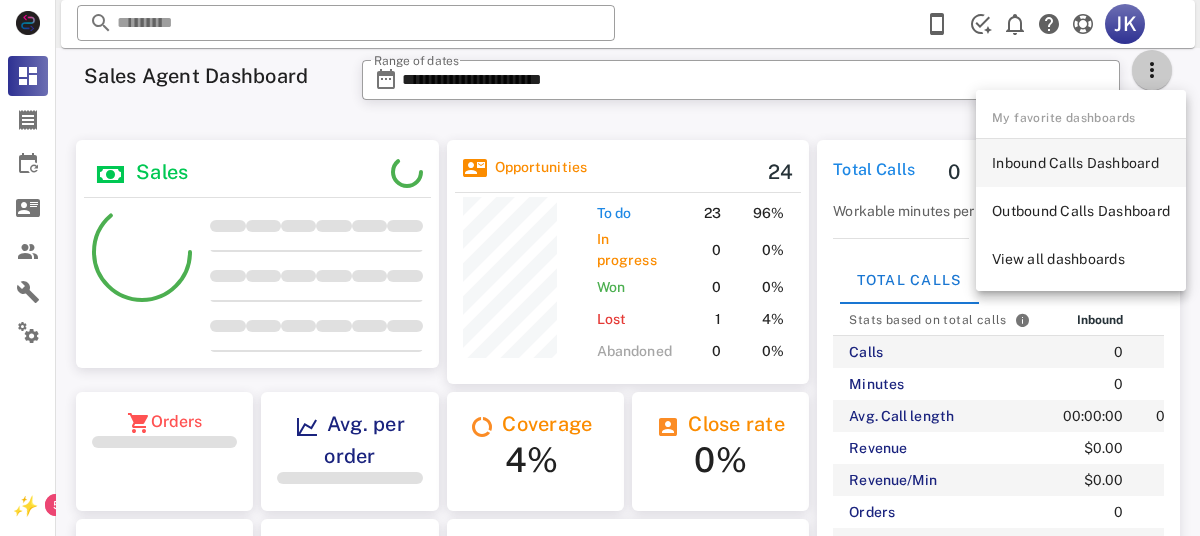 scroll, scrollTop: 999759, scrollLeft: 999637, axis: both 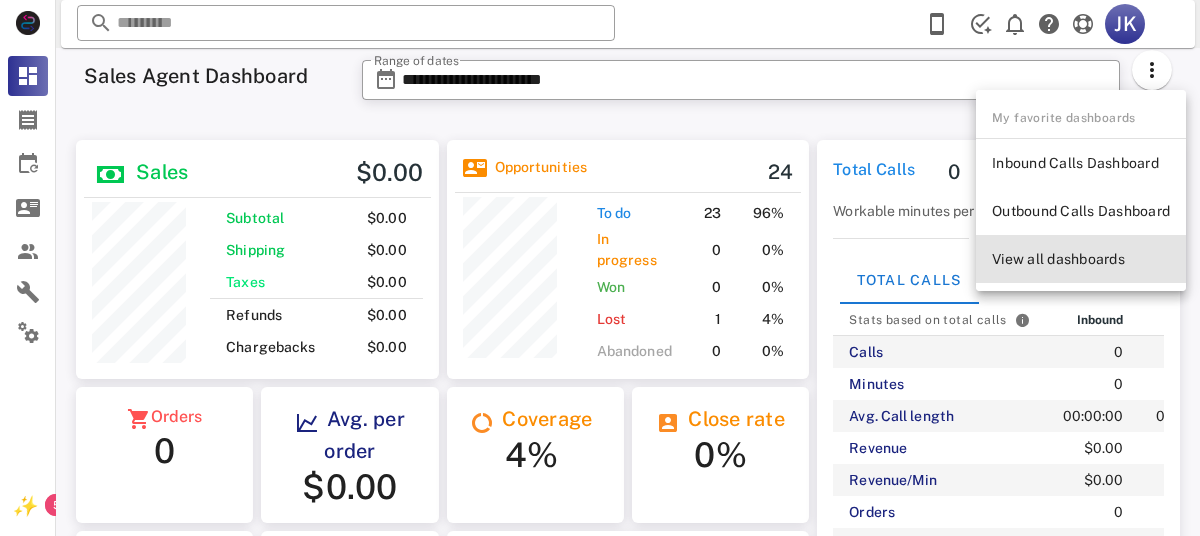 click on "View all dashboards" at bounding box center [1081, 259] 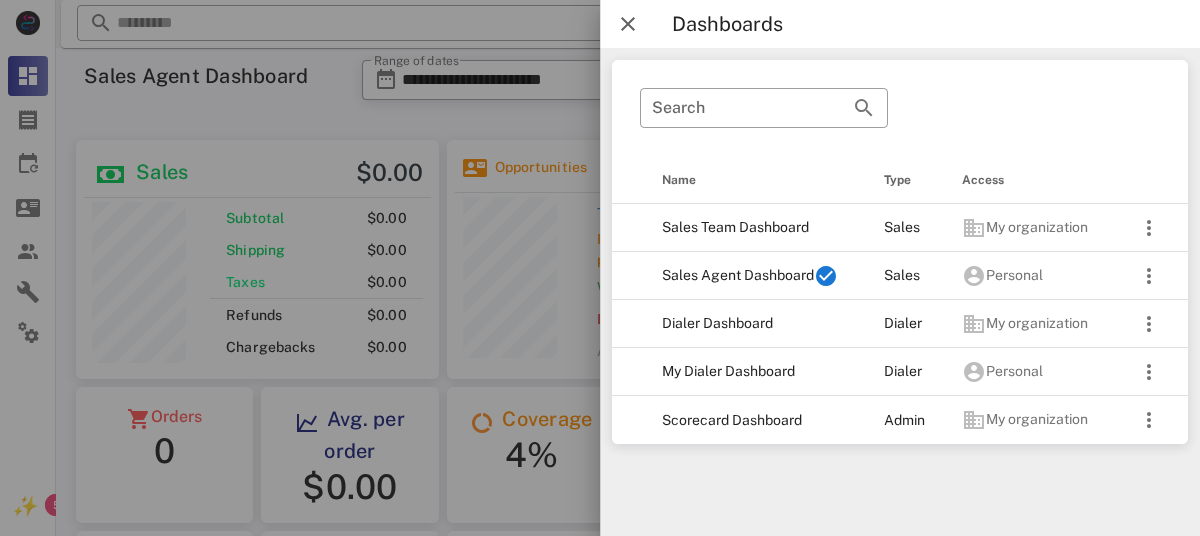 click at bounding box center (600, 268) 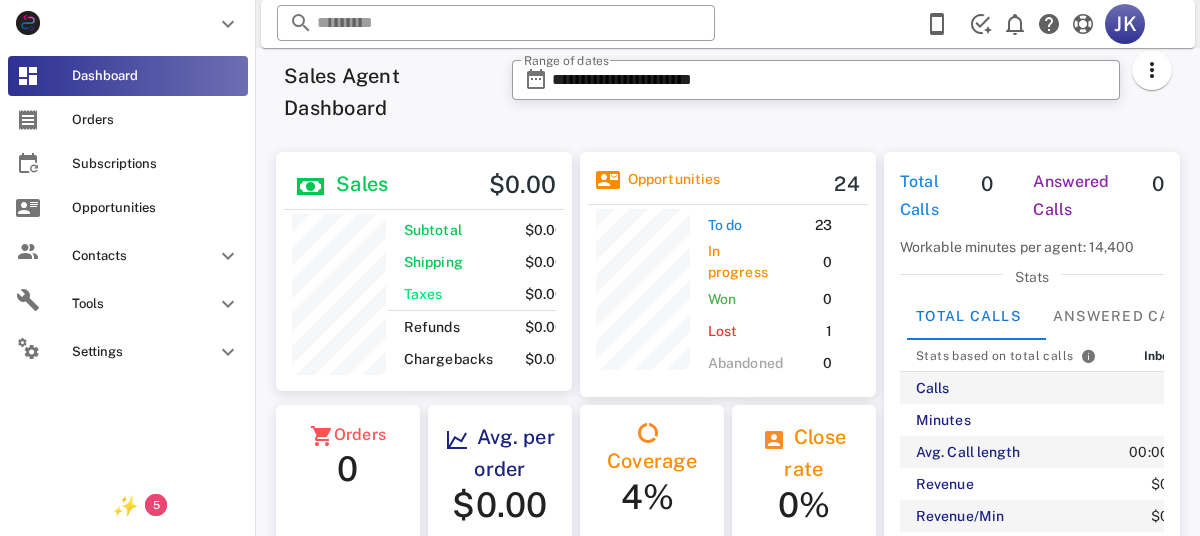 scroll, scrollTop: 239, scrollLeft: 305, axis: both 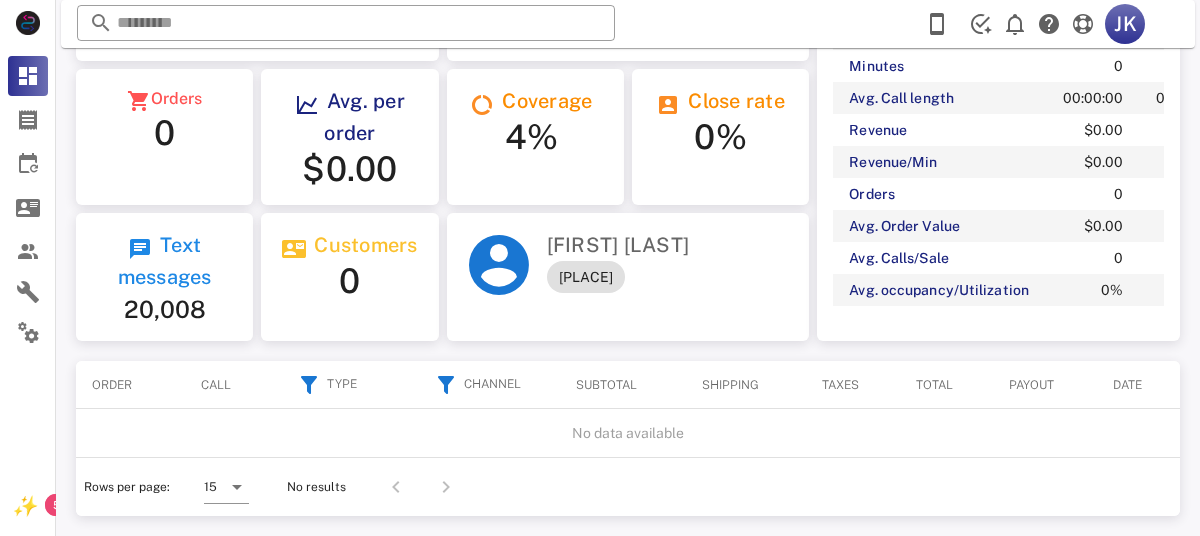 click on "Type" at bounding box center [324, 385] 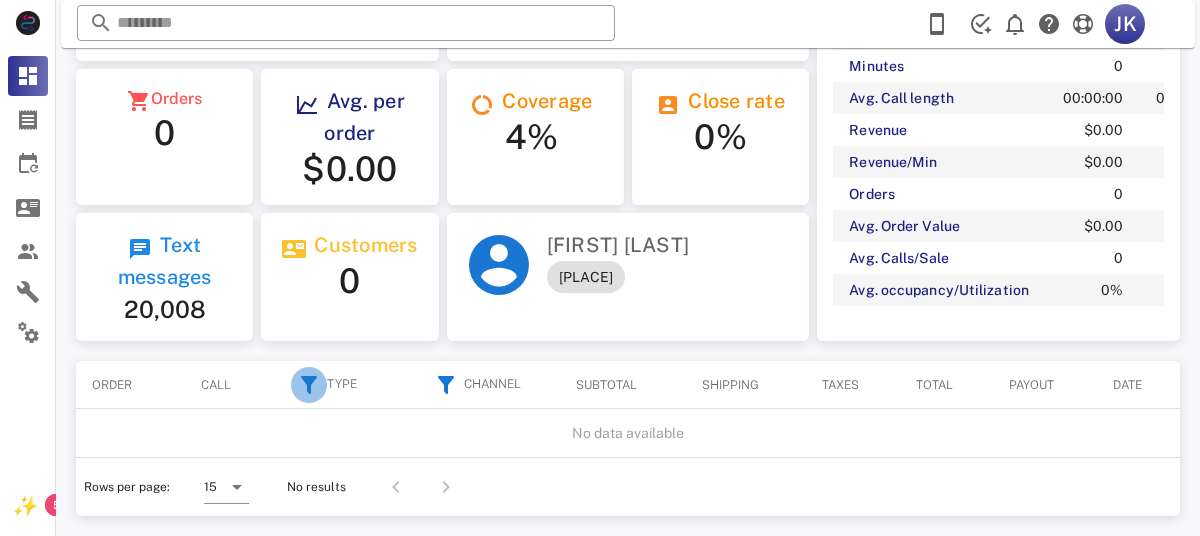 click at bounding box center [309, 385] 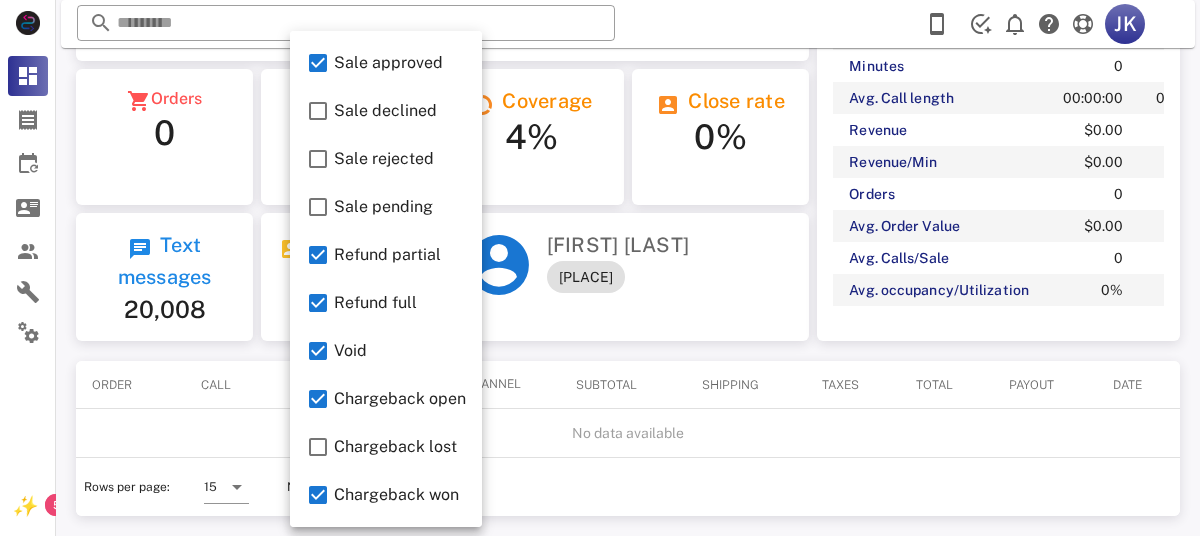 click on "Type" at bounding box center (324, 385) 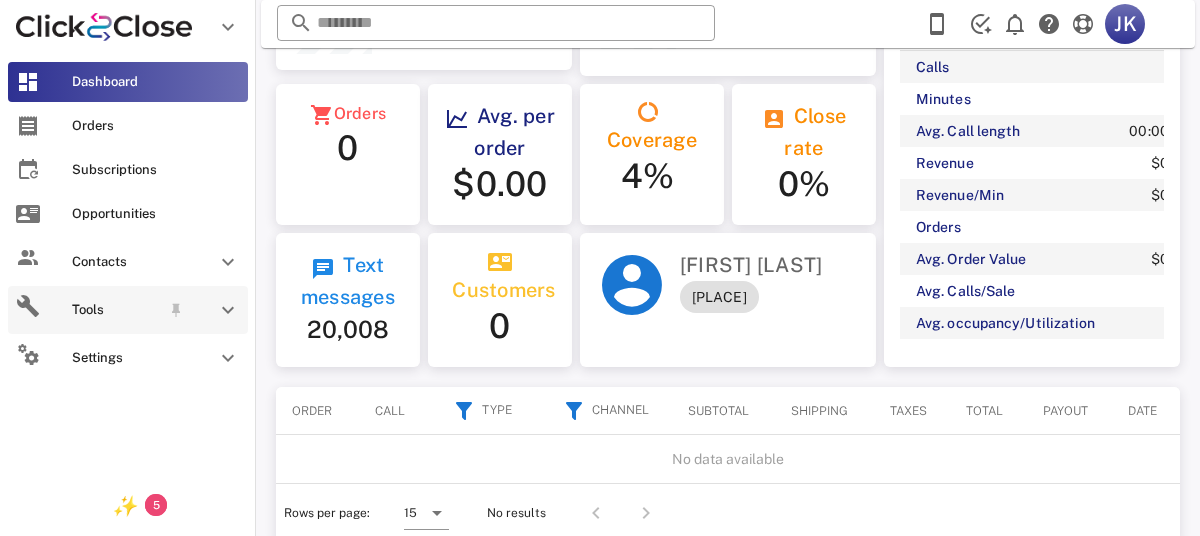 scroll, scrollTop: 239, scrollLeft: 305, axis: both 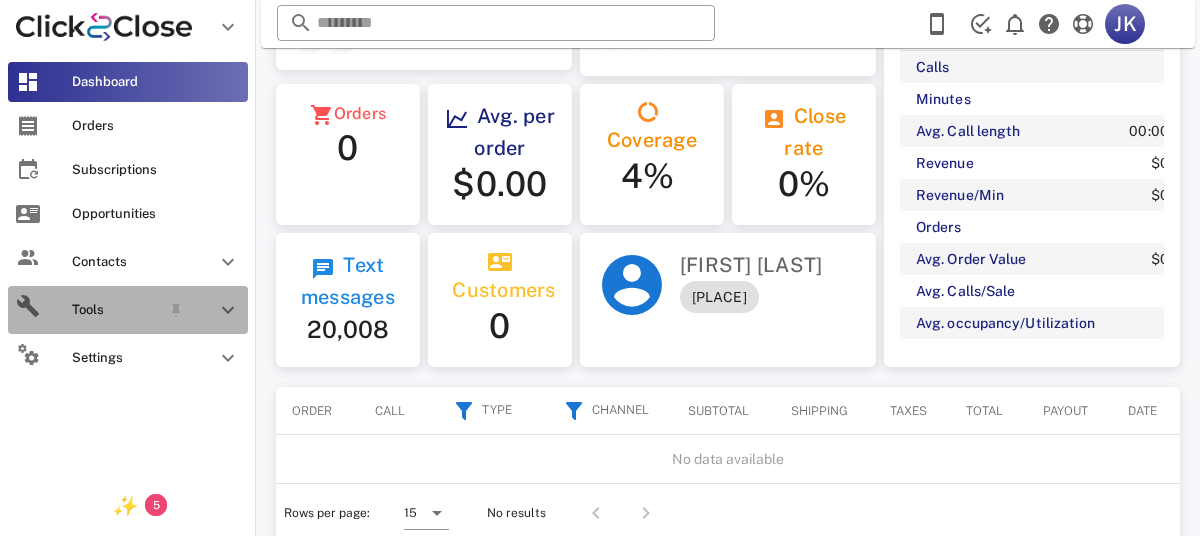 click at bounding box center (228, 310) 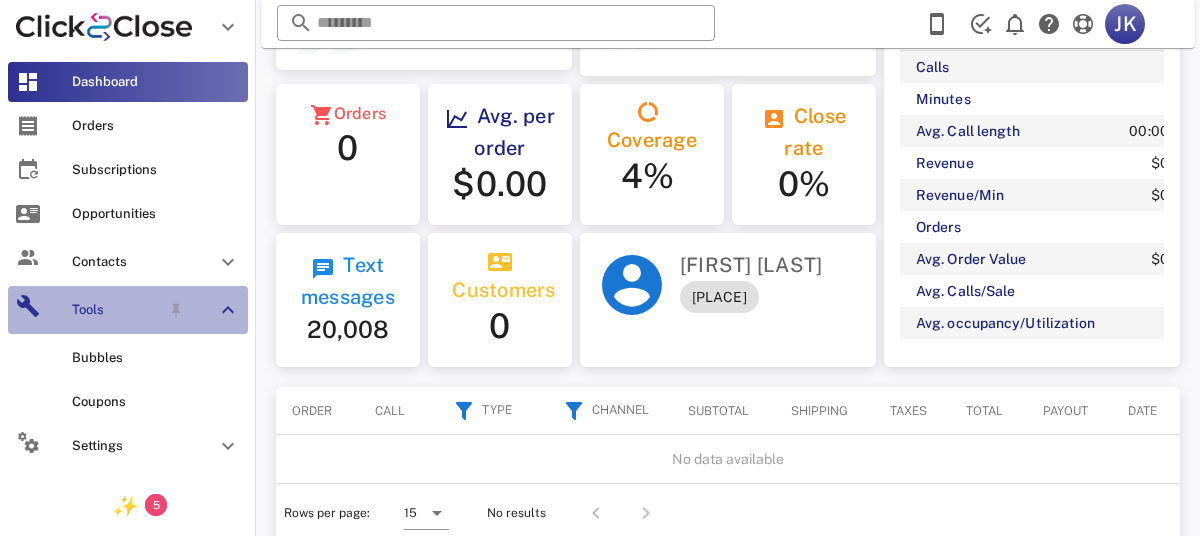 click at bounding box center (228, 310) 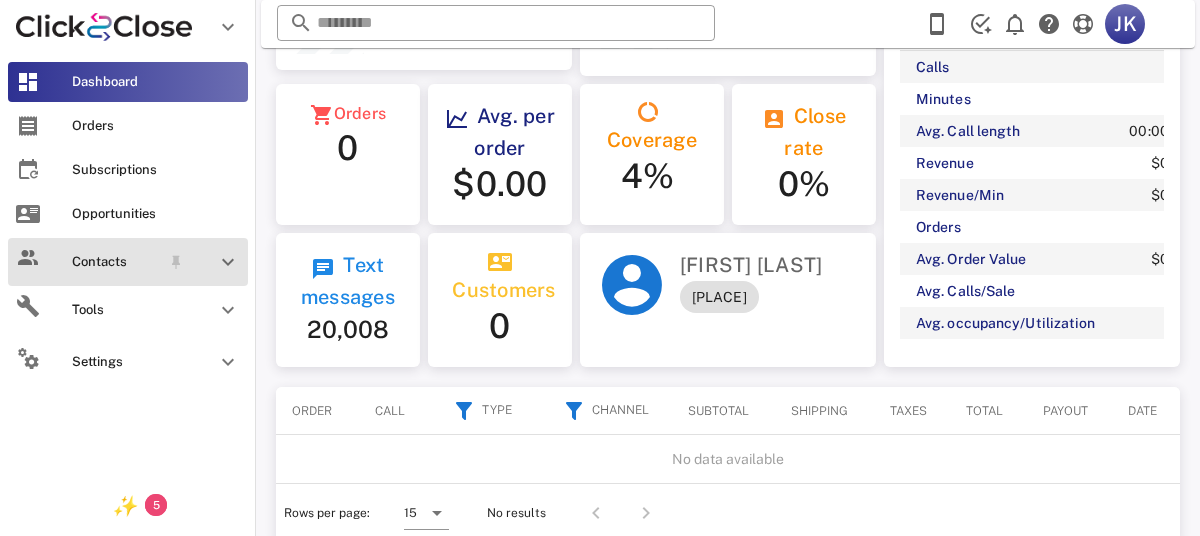 click at bounding box center (228, 262) 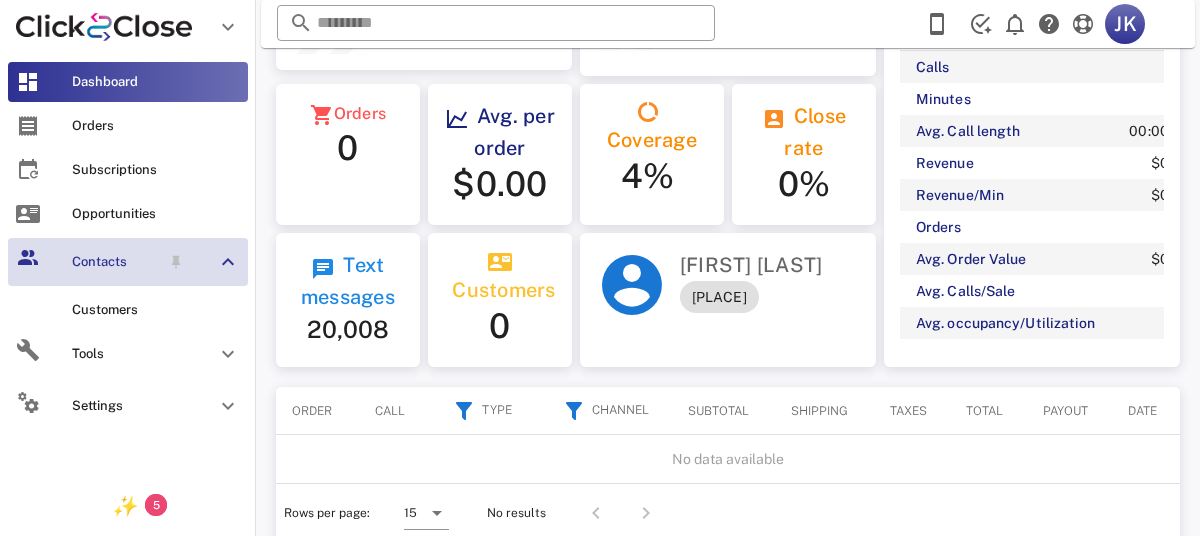 click at bounding box center [228, 262] 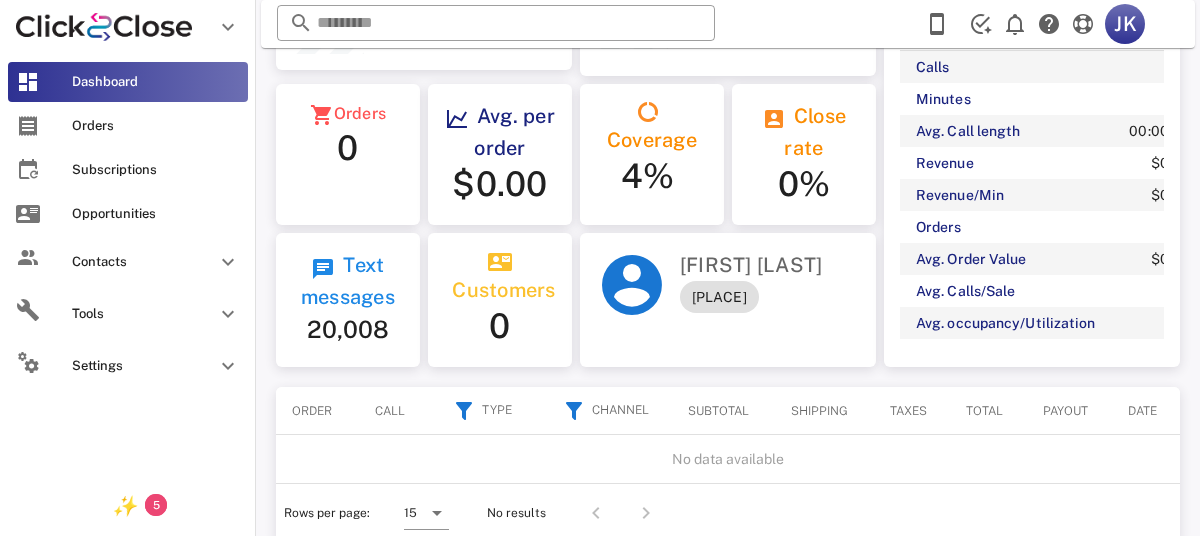 scroll, scrollTop: 999760, scrollLeft: 999642, axis: both 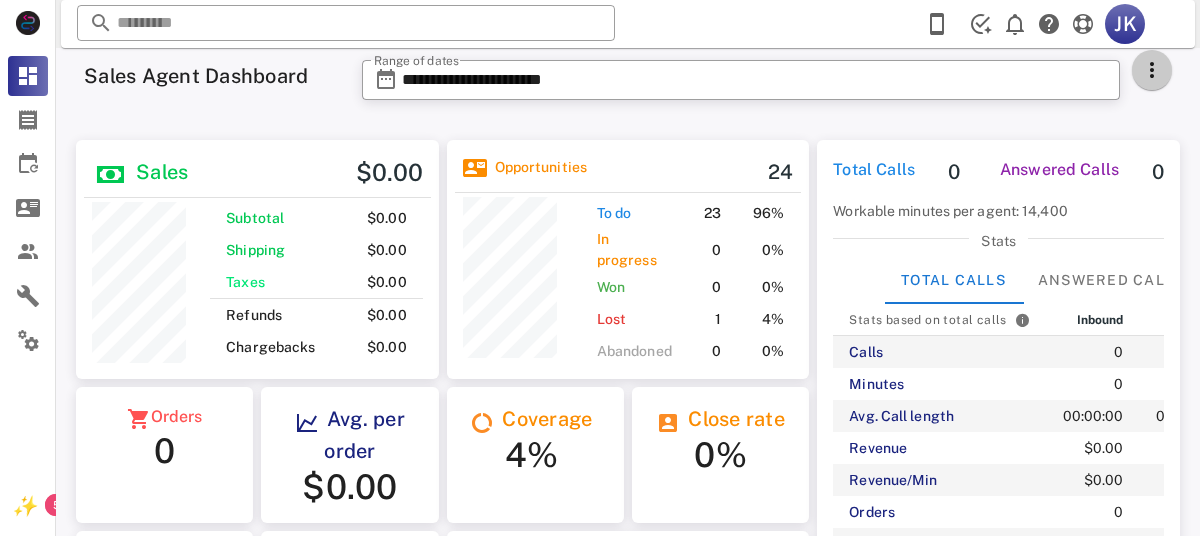 click at bounding box center (1152, 70) 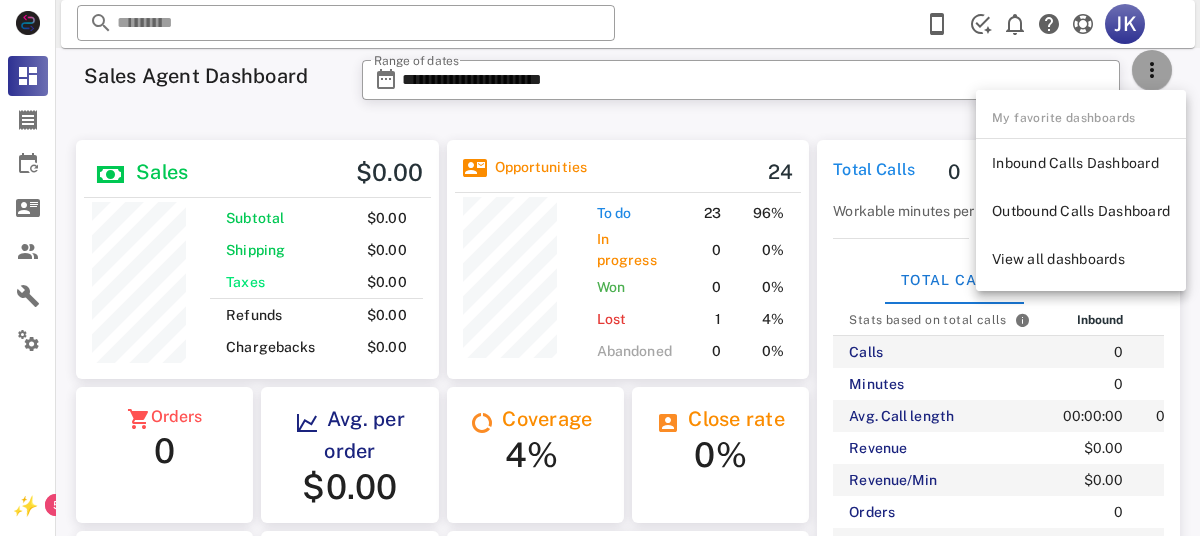 click at bounding box center (1152, 70) 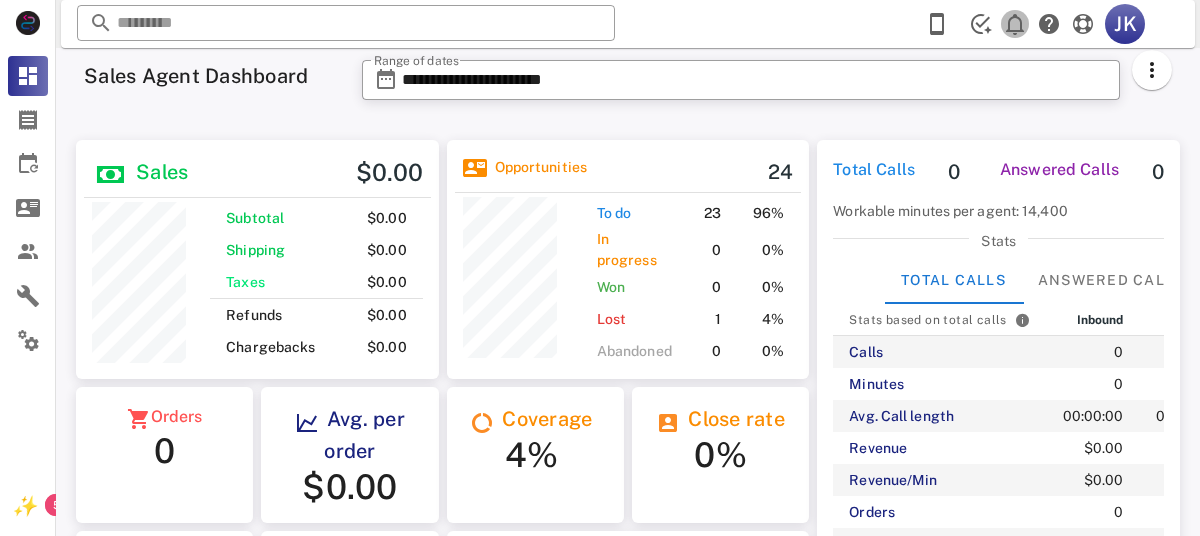 click at bounding box center [1015, 24] 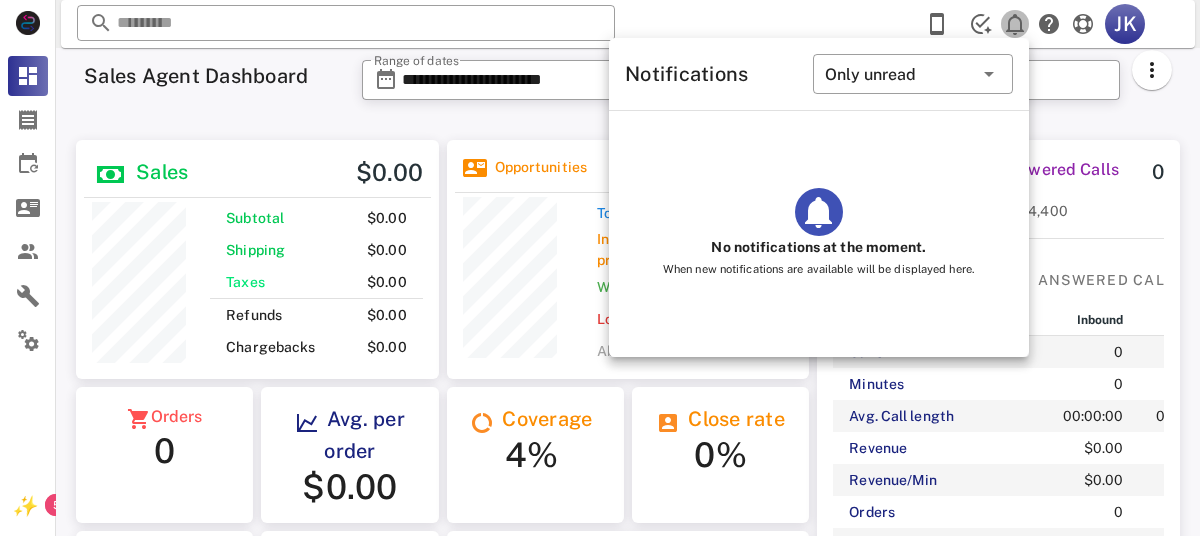 click at bounding box center (1015, 24) 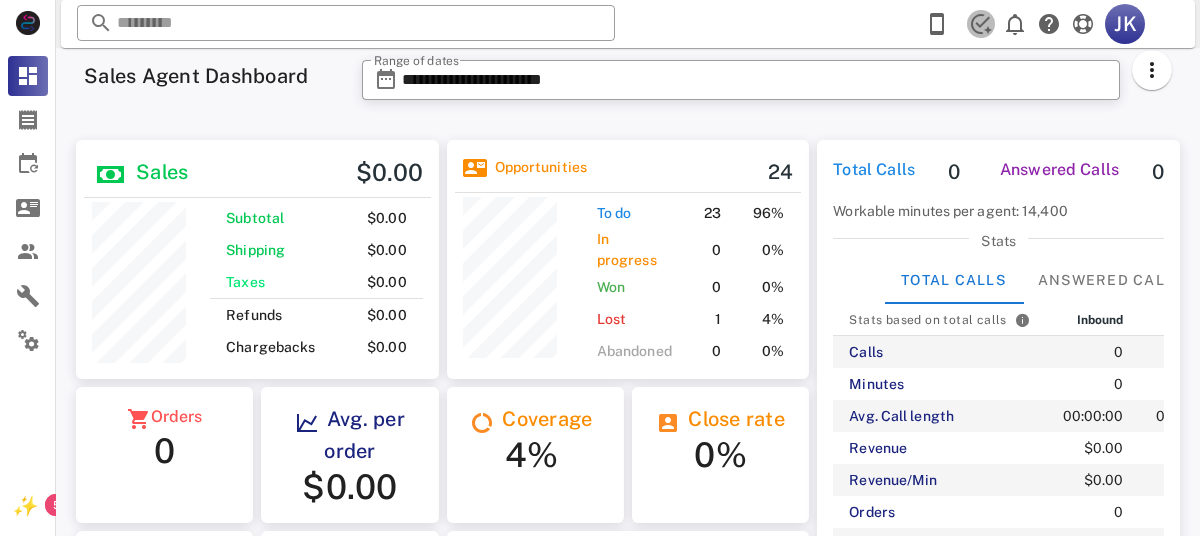 click at bounding box center (981, 24) 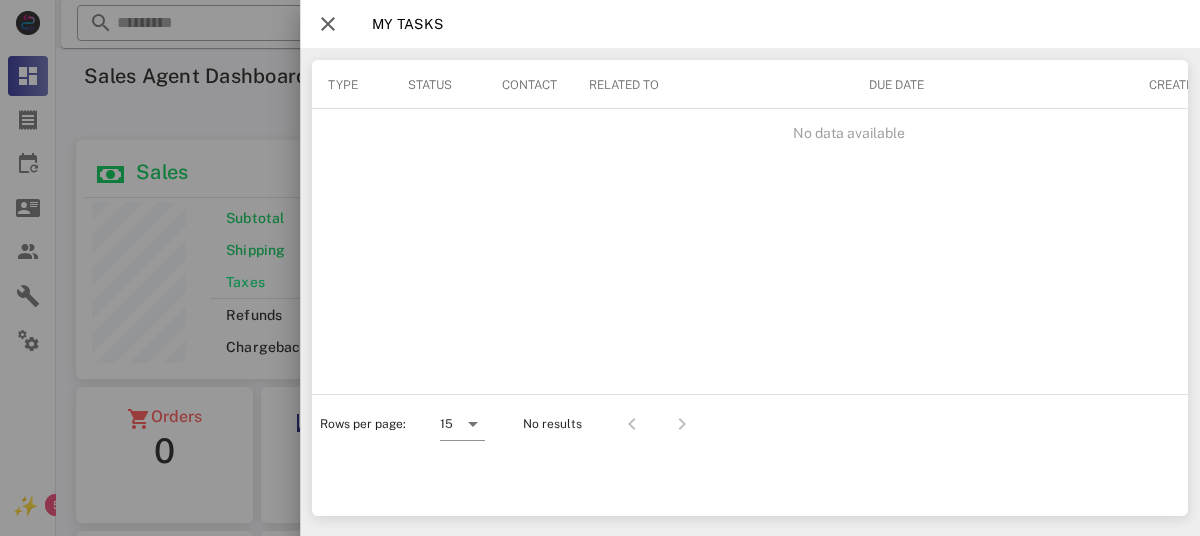 click at bounding box center [600, 268] 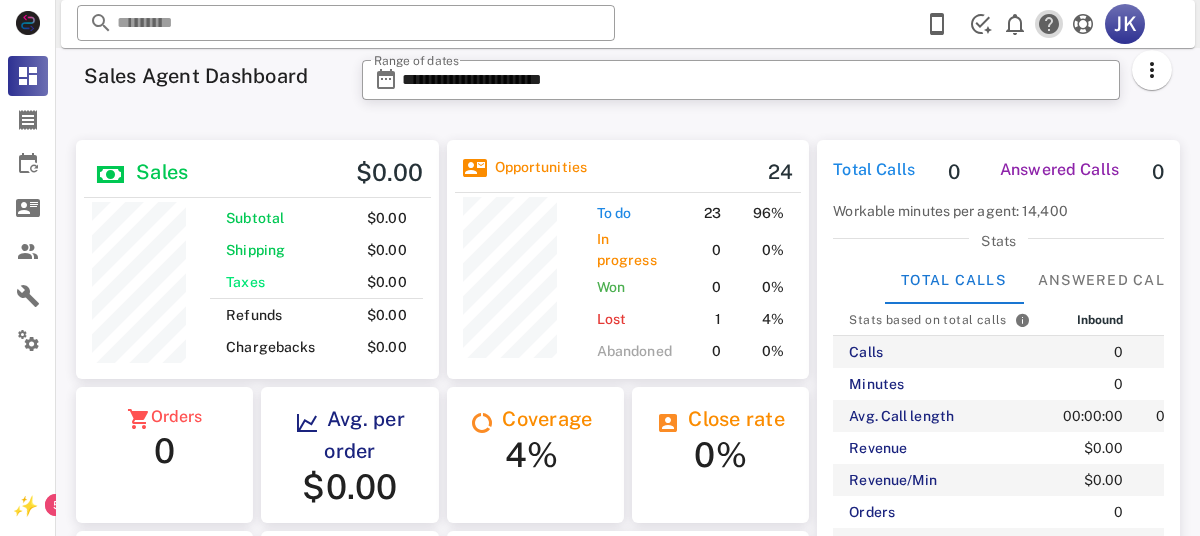 click at bounding box center (1049, 24) 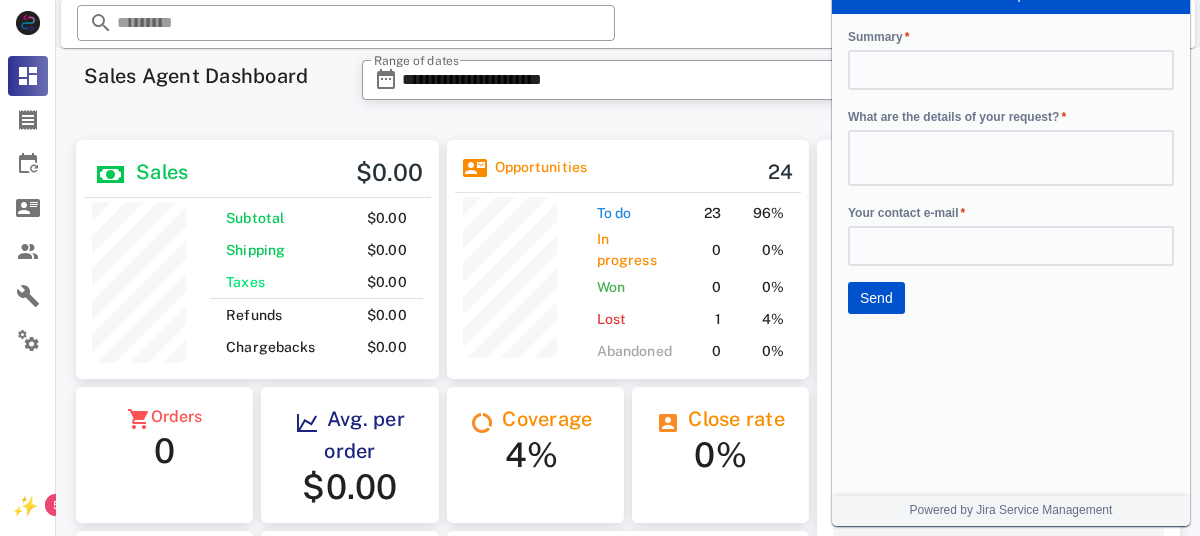click on "Opportunities  24   To do  23 96%  In progress  0 0%  Won  0 0%  Lost  1 4%  Abandoned  0 0%" at bounding box center [628, 259] 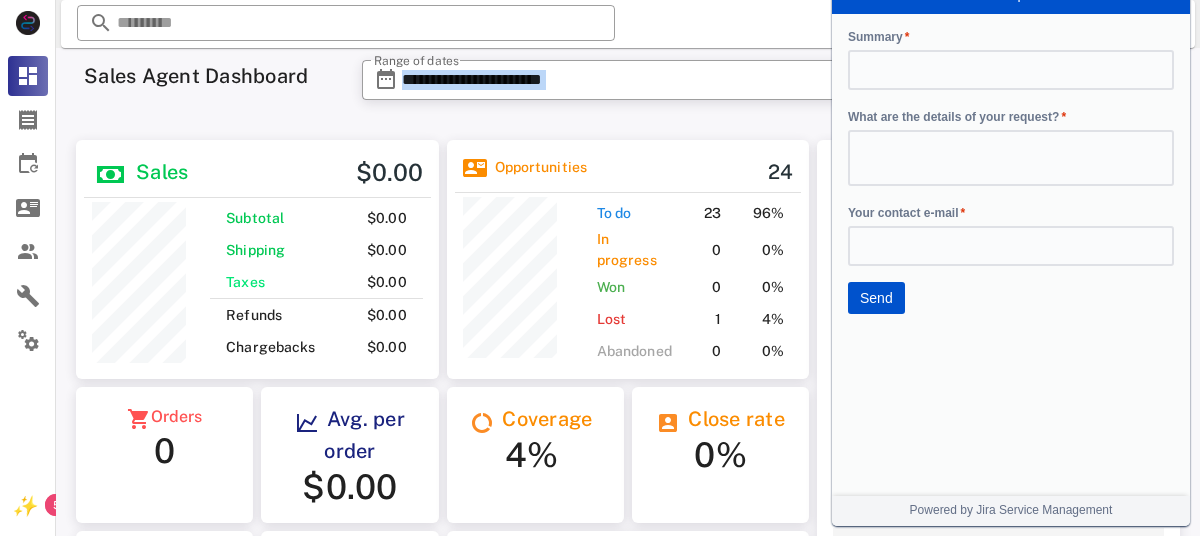 click on "**********" at bounding box center (767, 86) 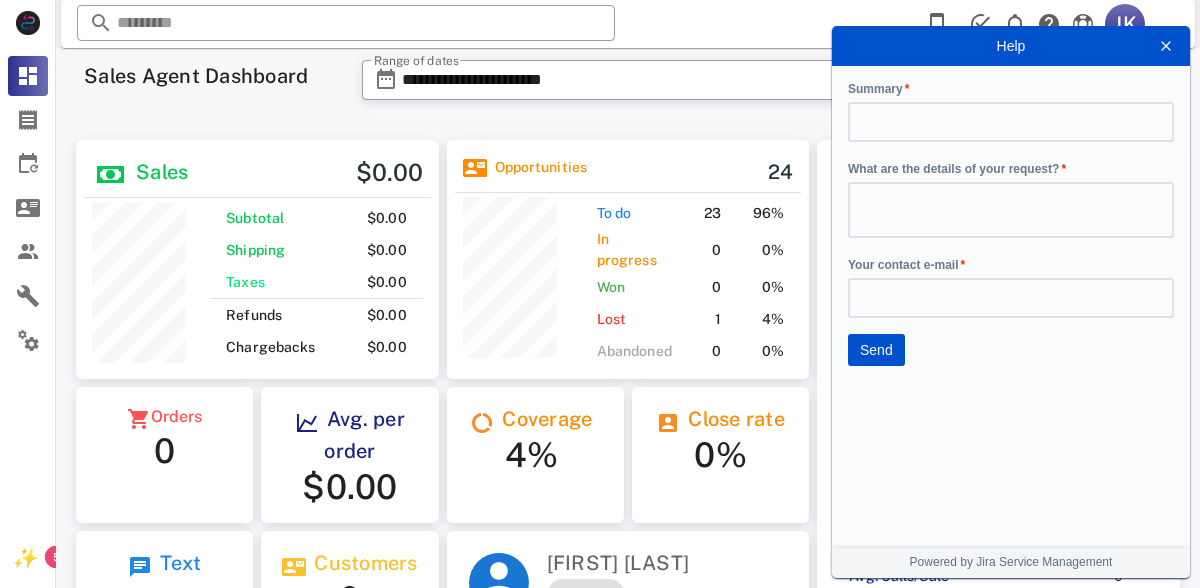 click at bounding box center [1166, 46] 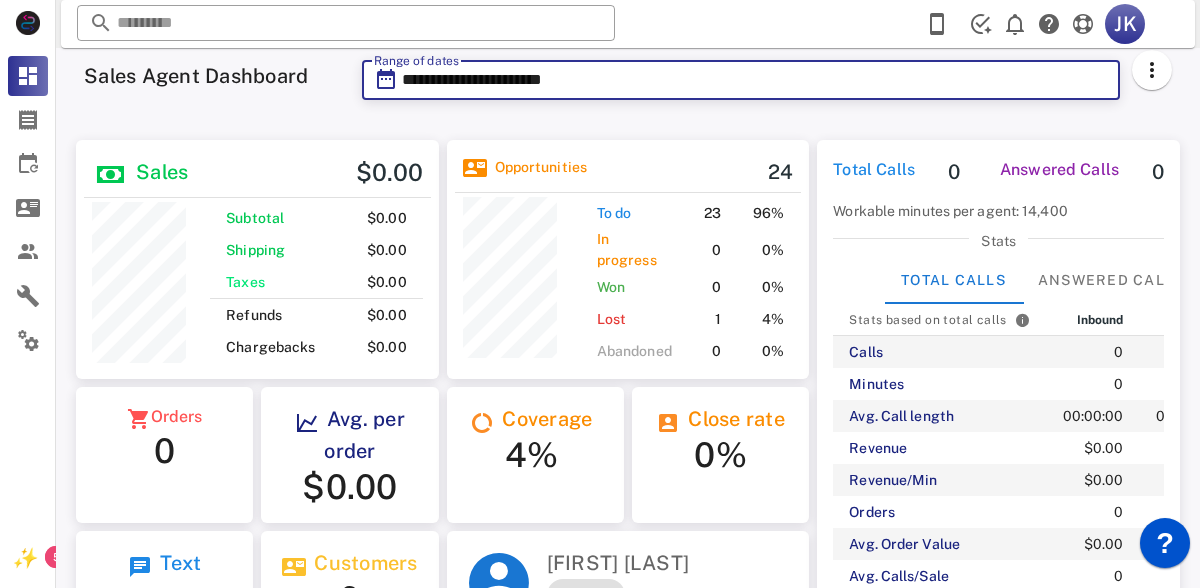 click on "**********" at bounding box center (755, 80) 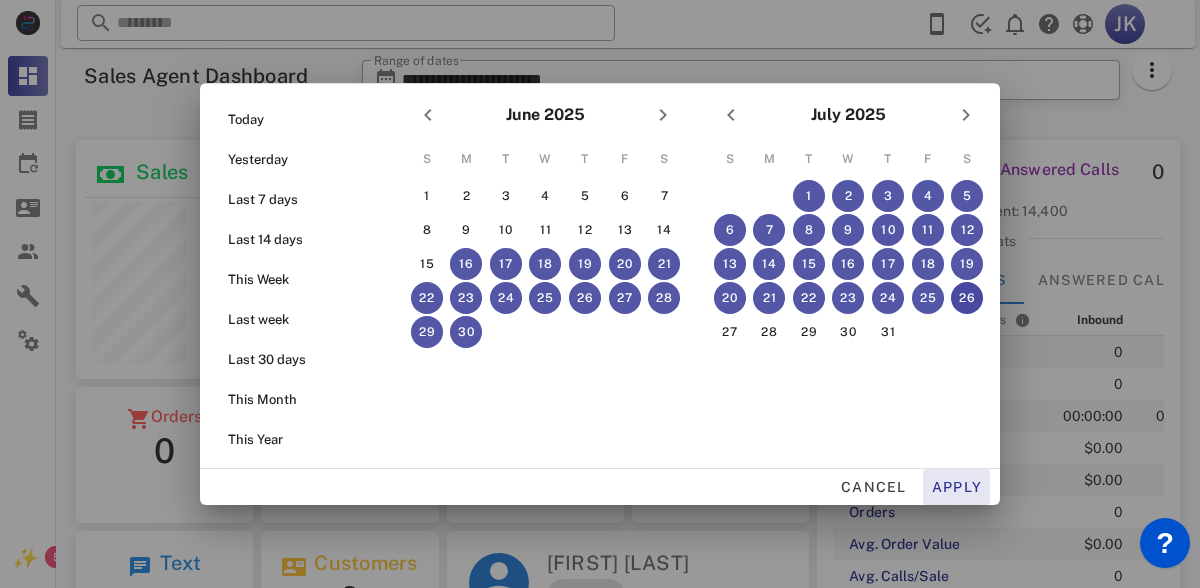 click on "Apply" at bounding box center [957, 487] 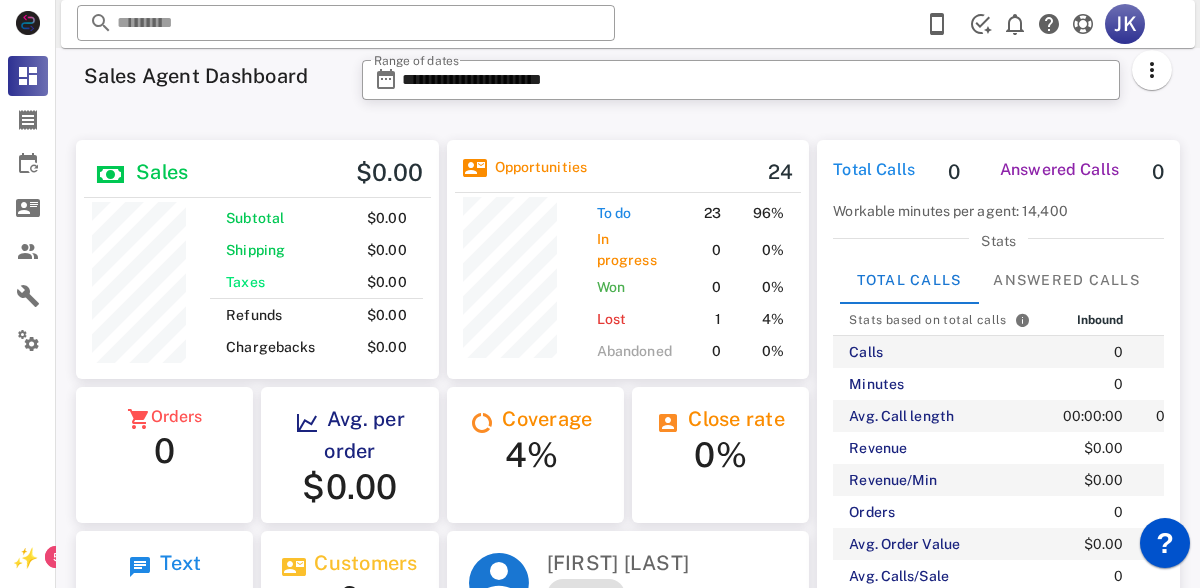 click on "24" at bounding box center (781, 172) 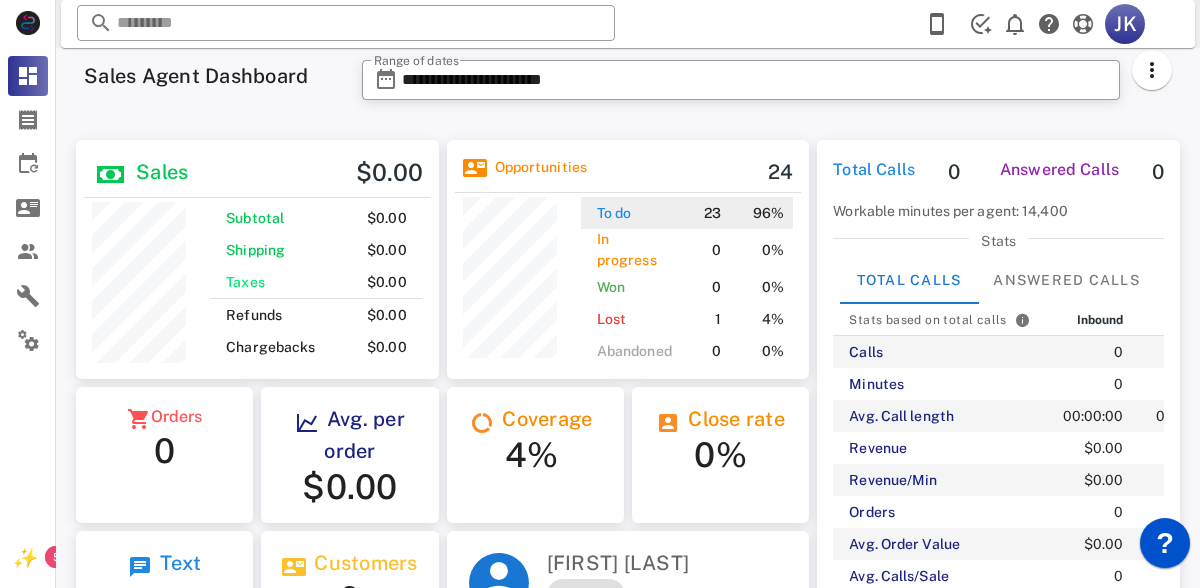click on "To do" at bounding box center [634, 213] 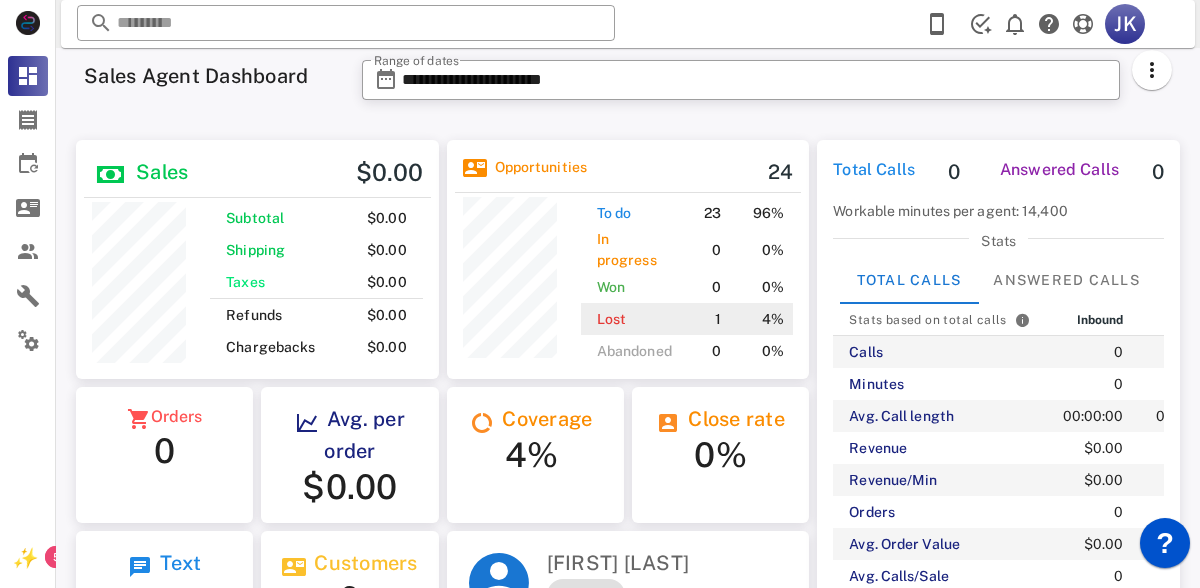click on "4%" at bounding box center (768, 319) 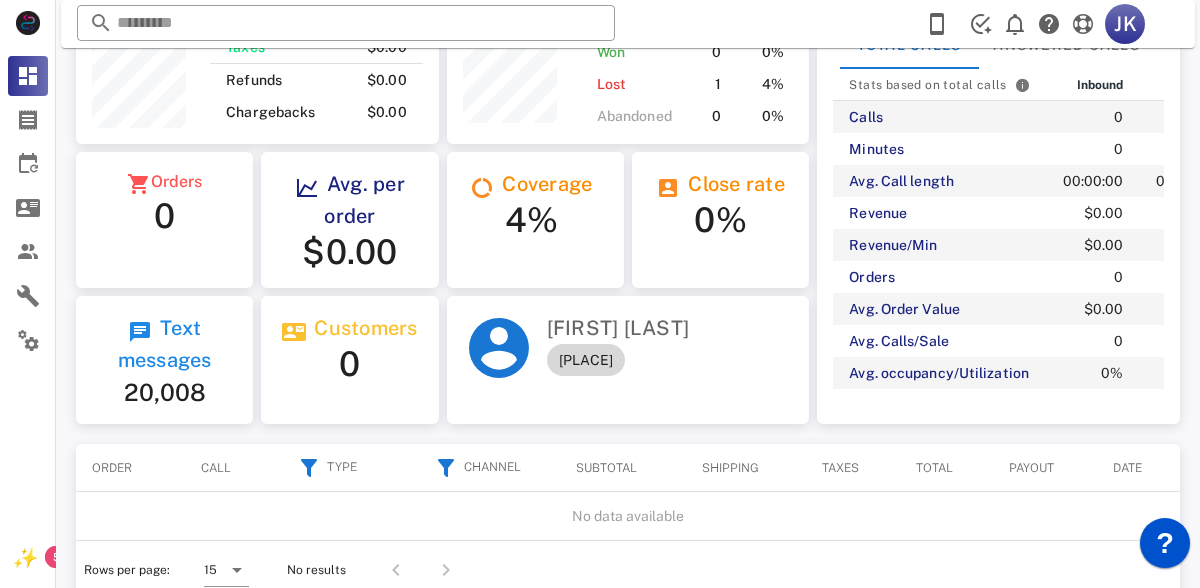 click on "[PLACE]" at bounding box center (586, 360) 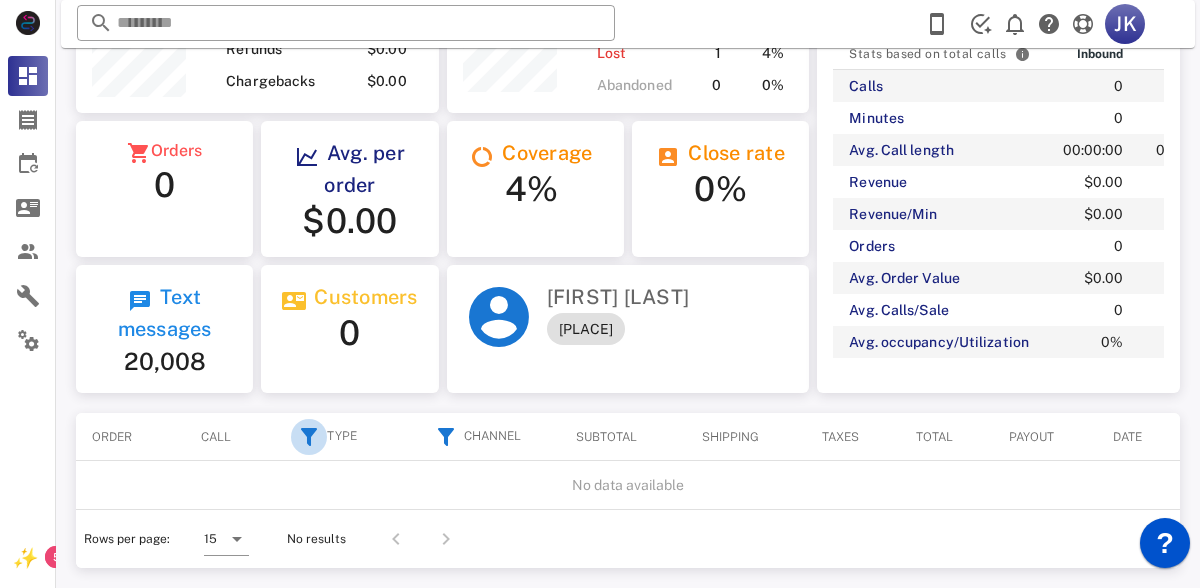 click at bounding box center (309, 437) 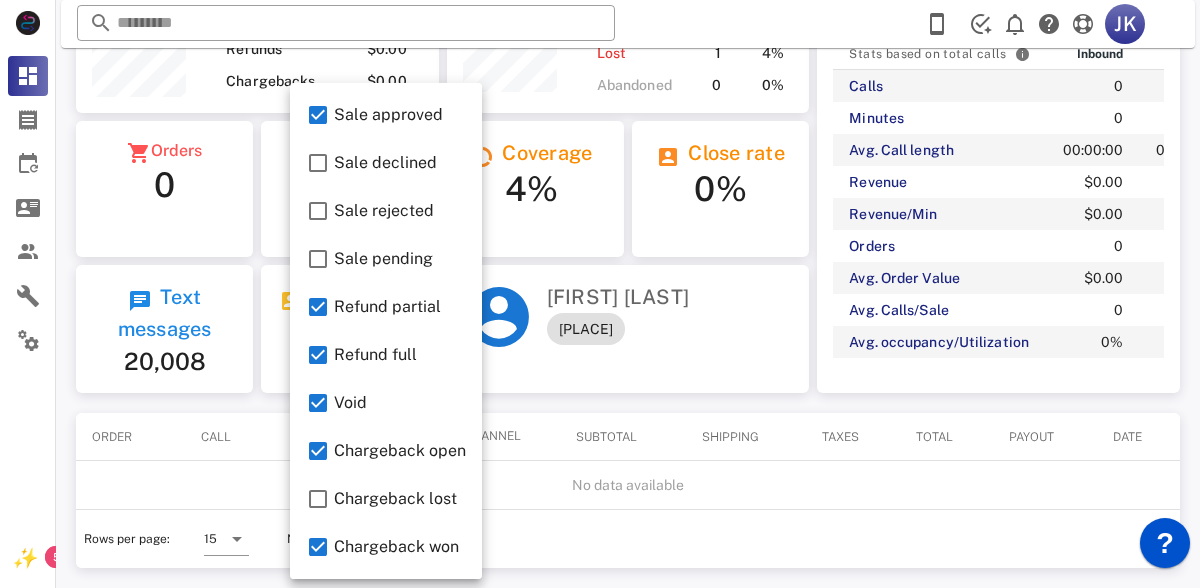 click on "Chargeback open" at bounding box center [386, 451] 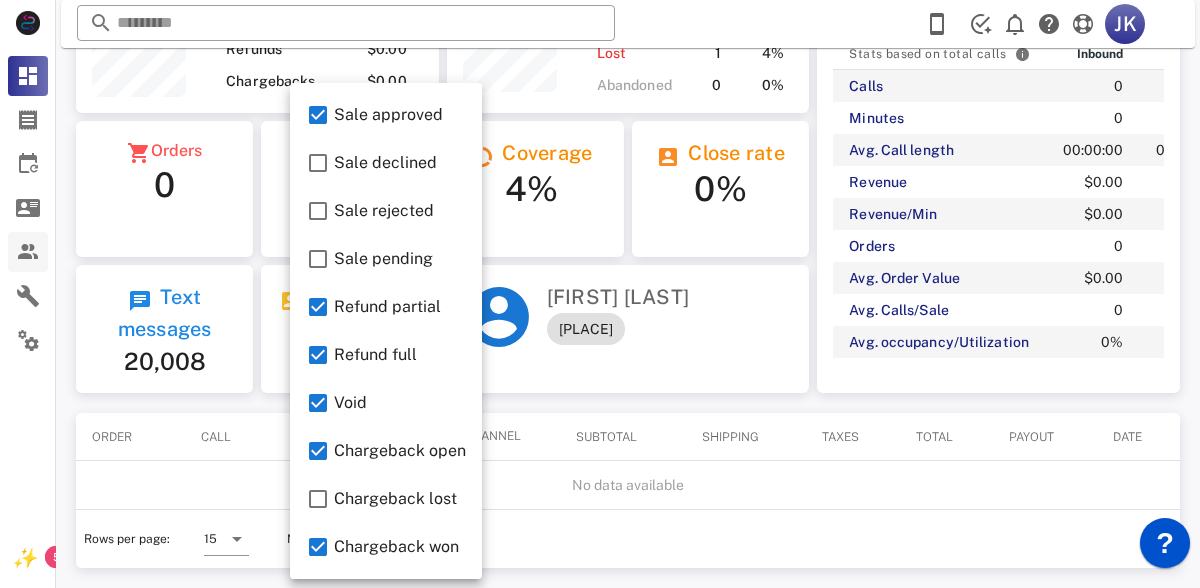 scroll, scrollTop: 239, scrollLeft: 298, axis: both 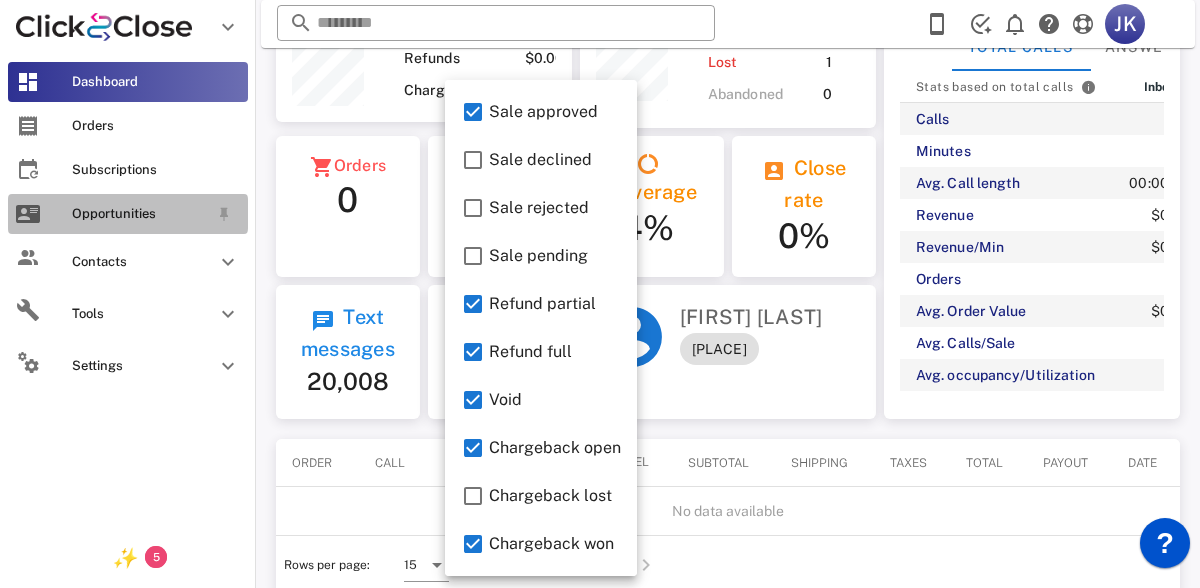 click at bounding box center (28, 214) 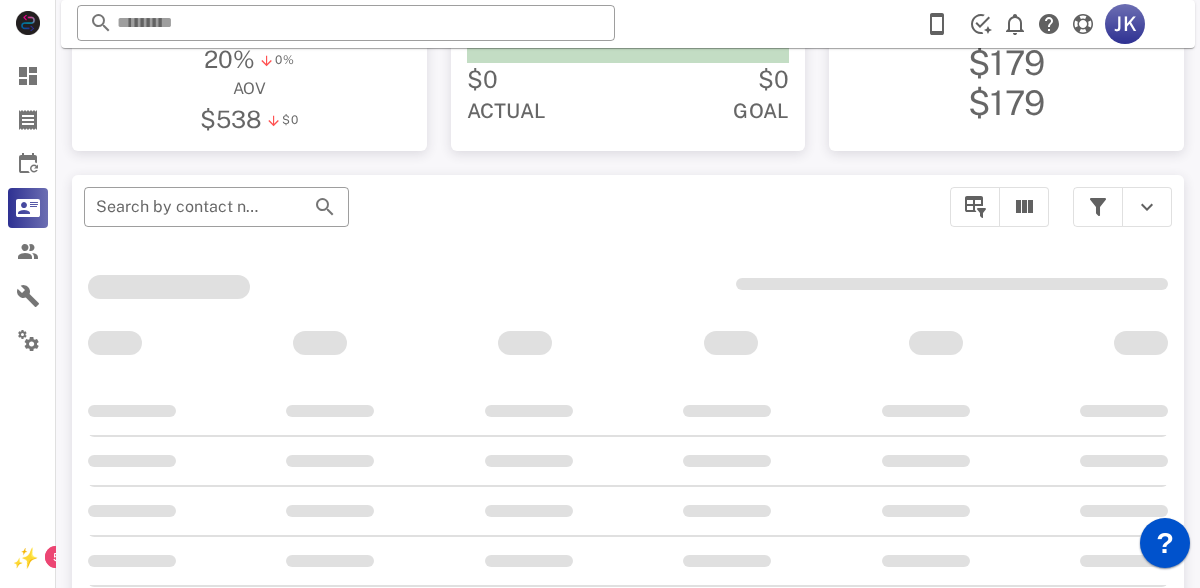 click at bounding box center (1122, 207) 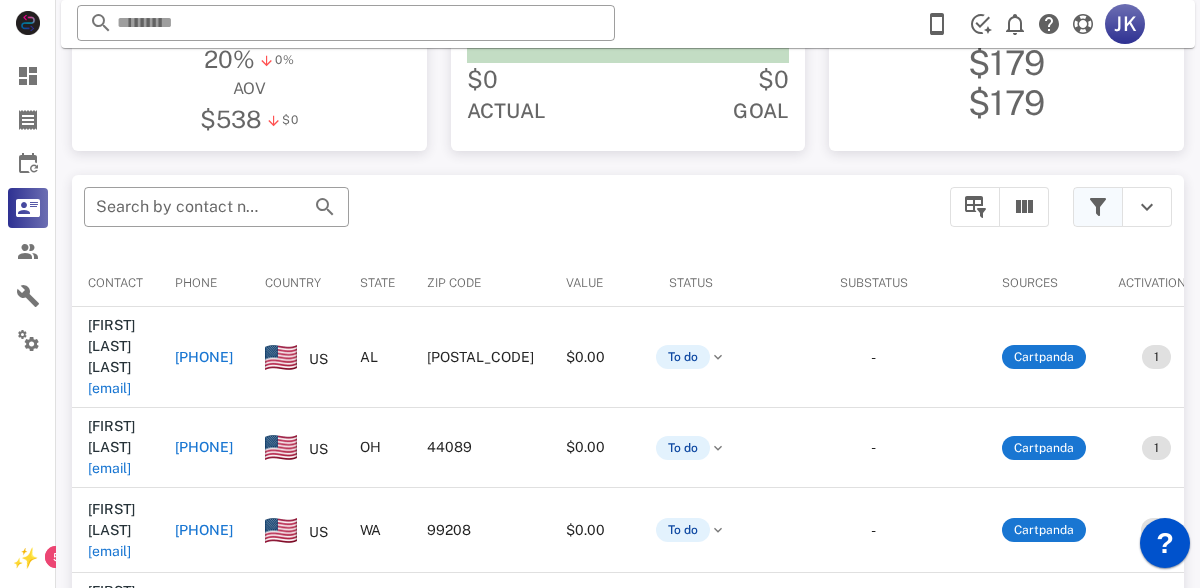 click at bounding box center (1098, 207) 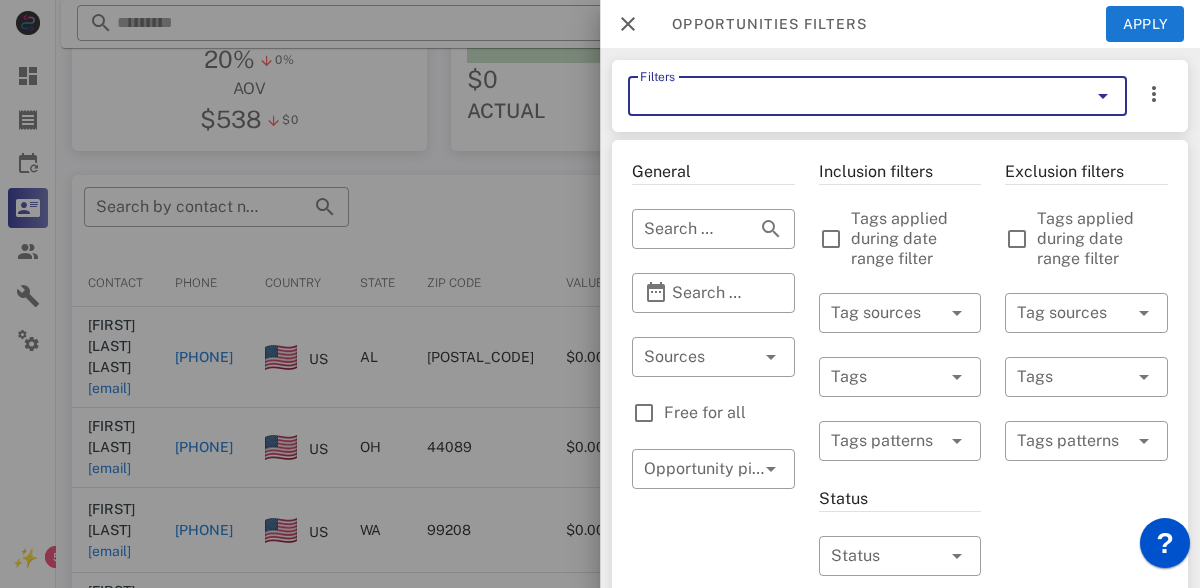 click on "Filters" at bounding box center (849, 96) 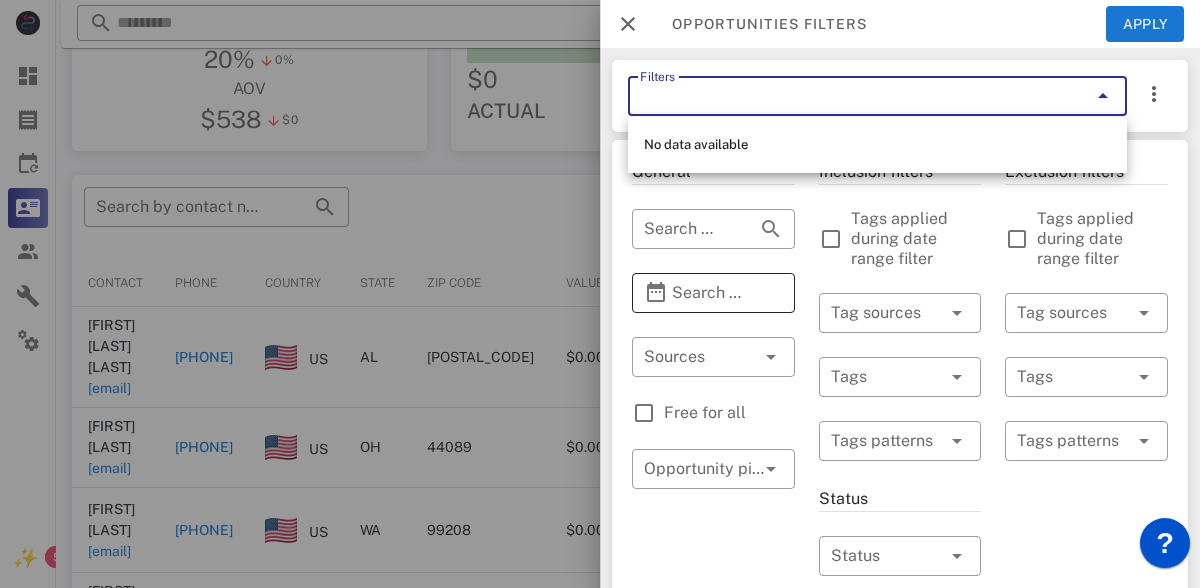 click at bounding box center (771, 293) 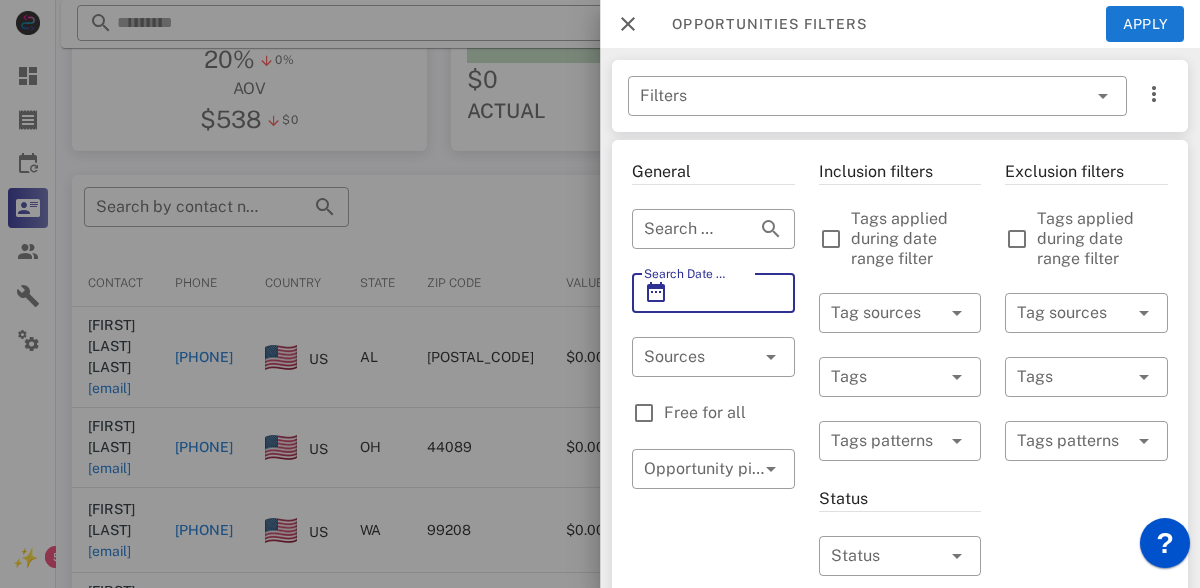 click on "Search Date Range" at bounding box center [713, 293] 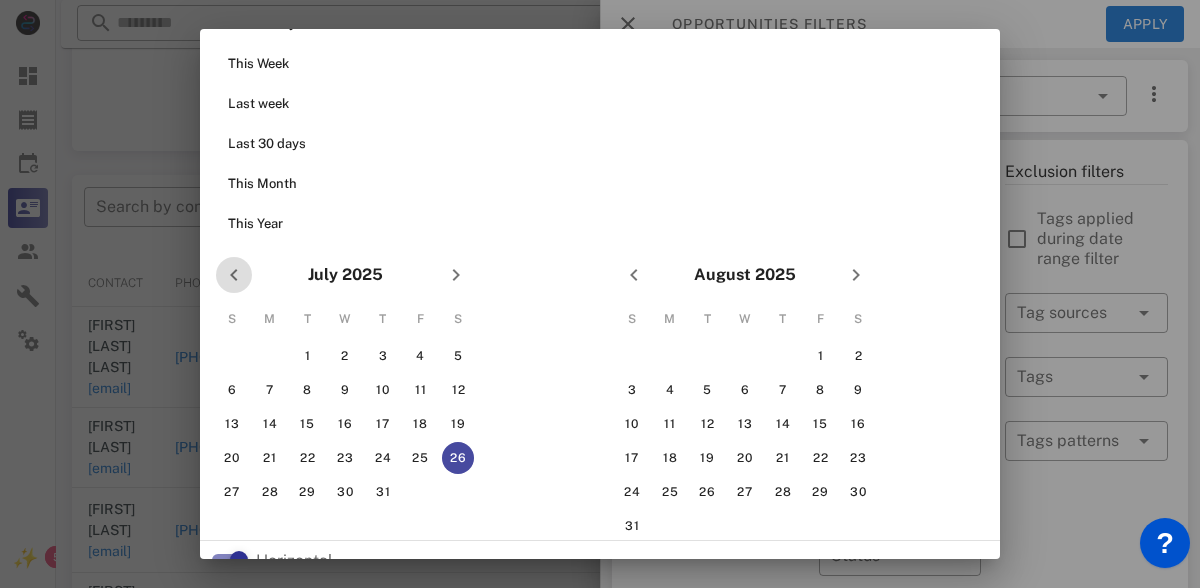 click at bounding box center (234, 275) 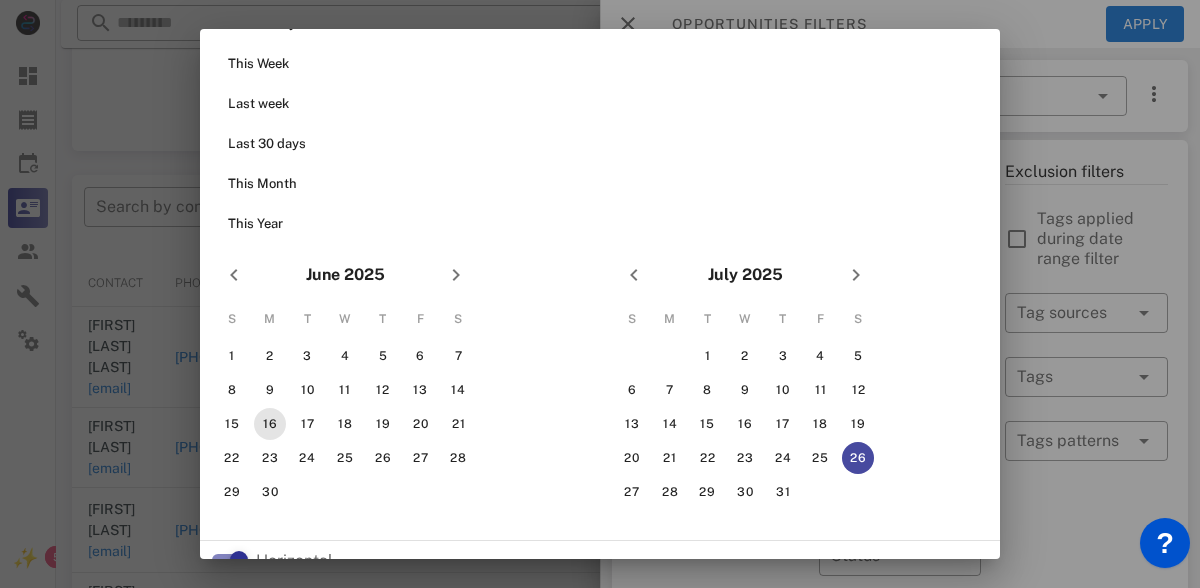click on "16" at bounding box center [270, 424] 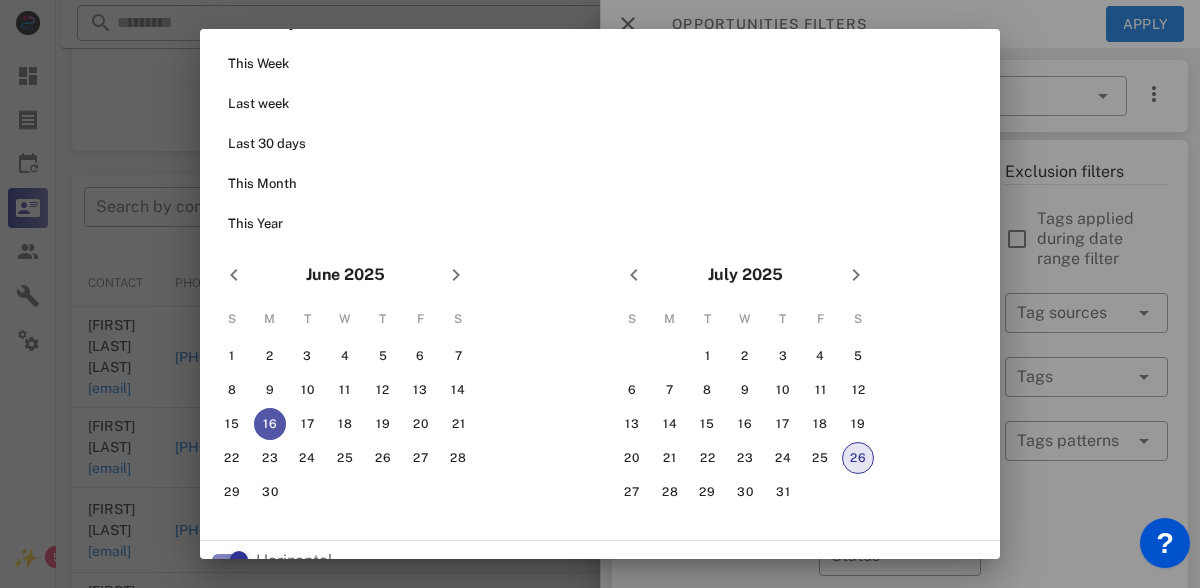 click on "26" at bounding box center [858, 458] 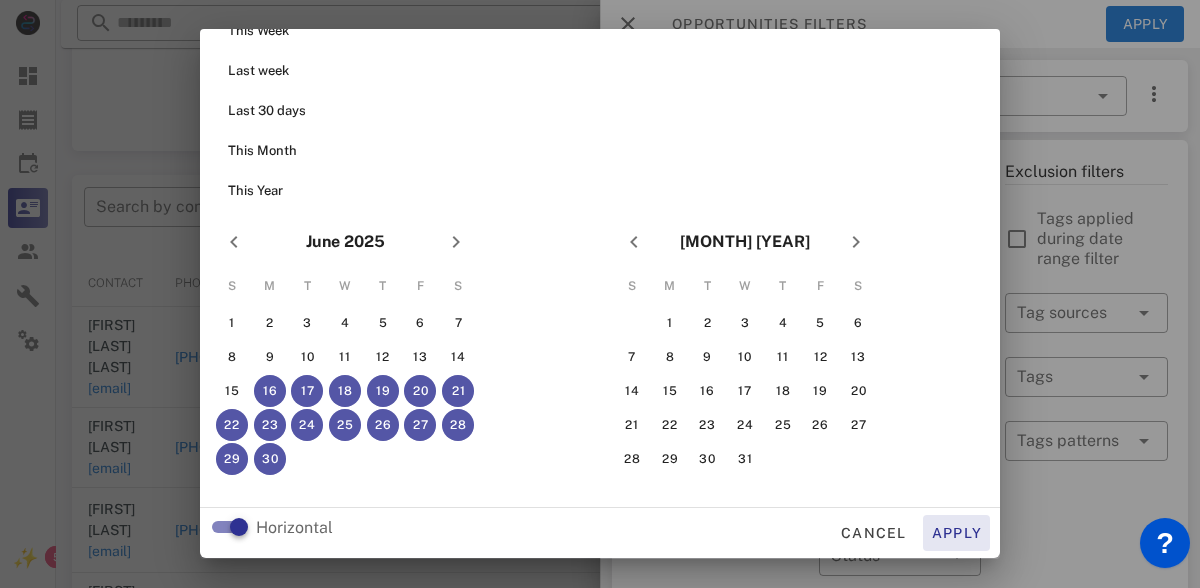 click on "Apply" at bounding box center [957, 533] 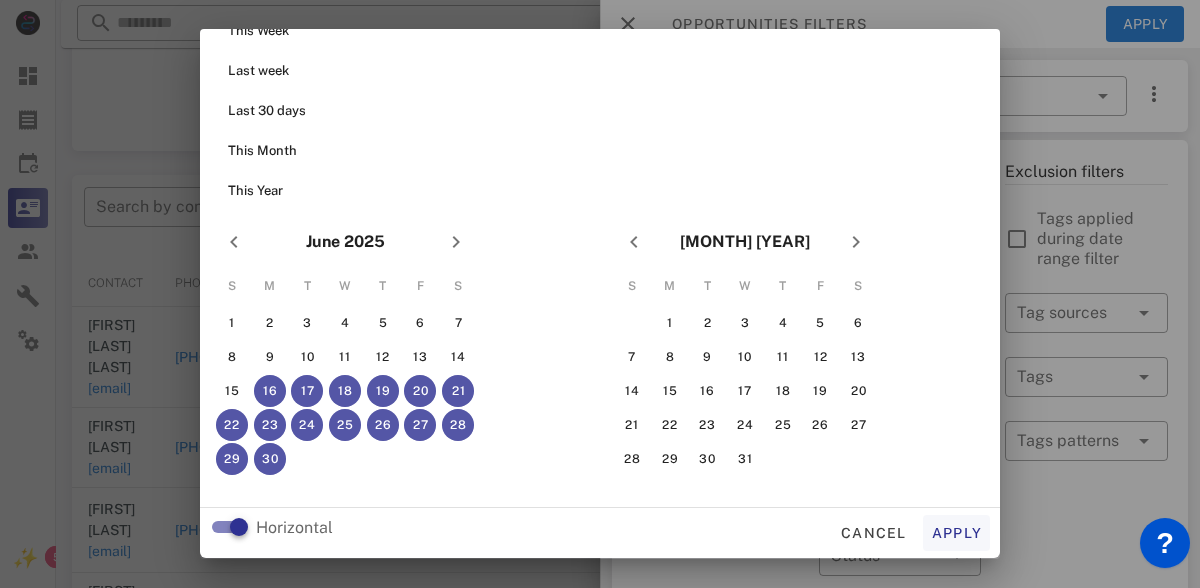 type on "**********" 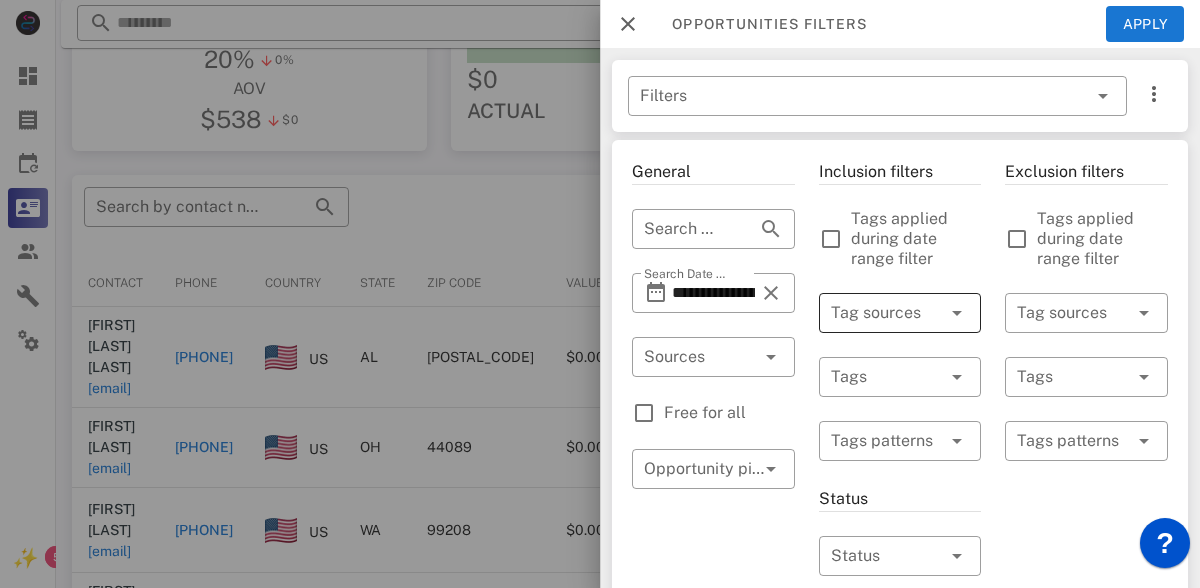 click at bounding box center [872, 313] 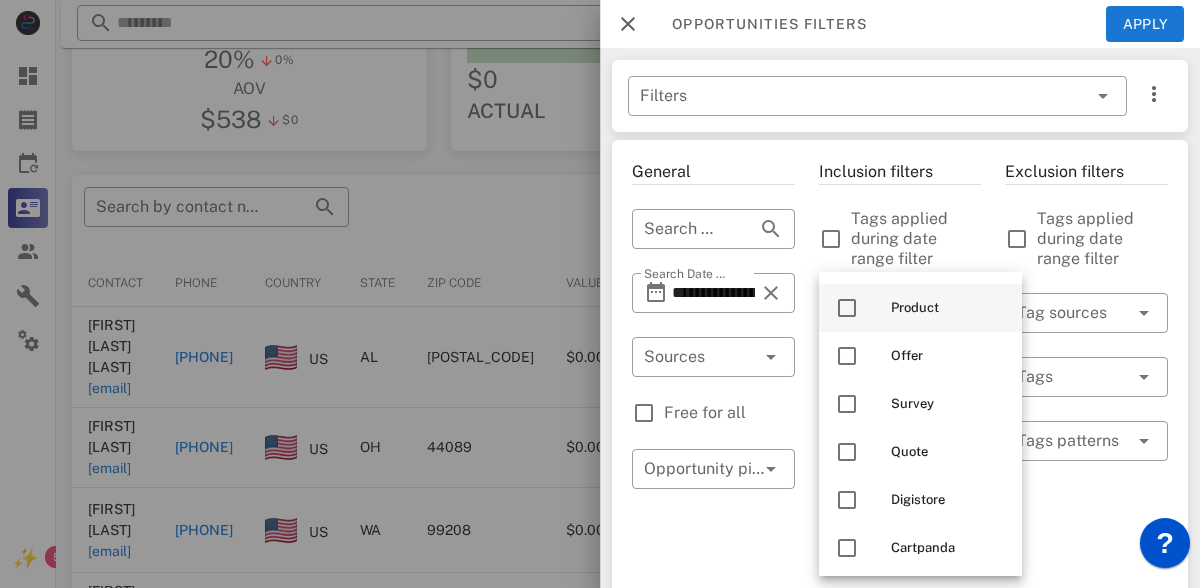 scroll, scrollTop: 336, scrollLeft: 0, axis: vertical 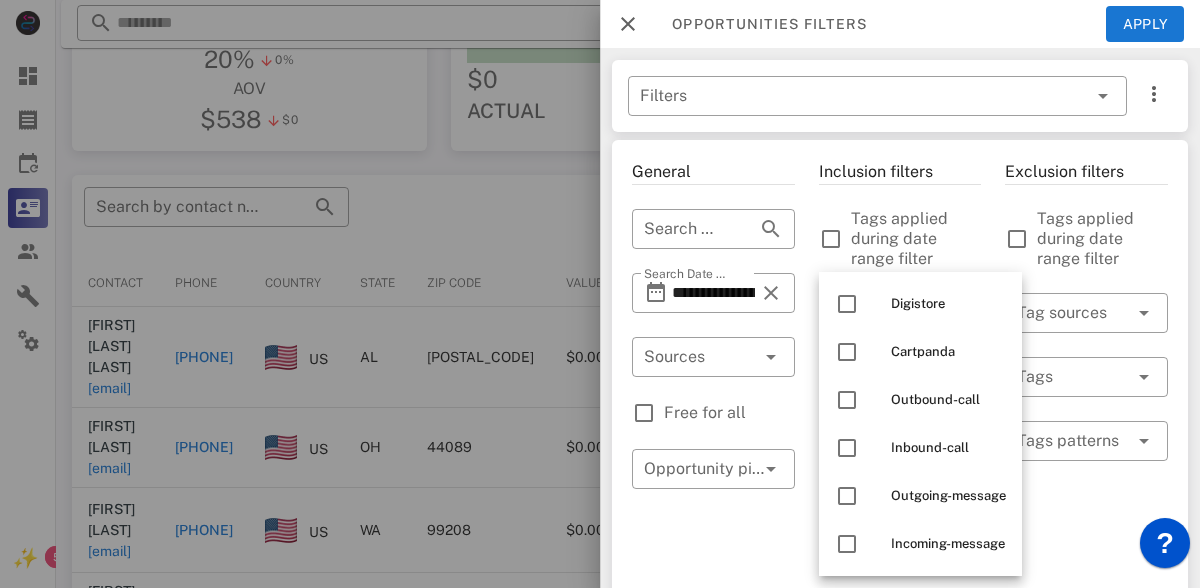 click on "**********" at bounding box center [713, 743] 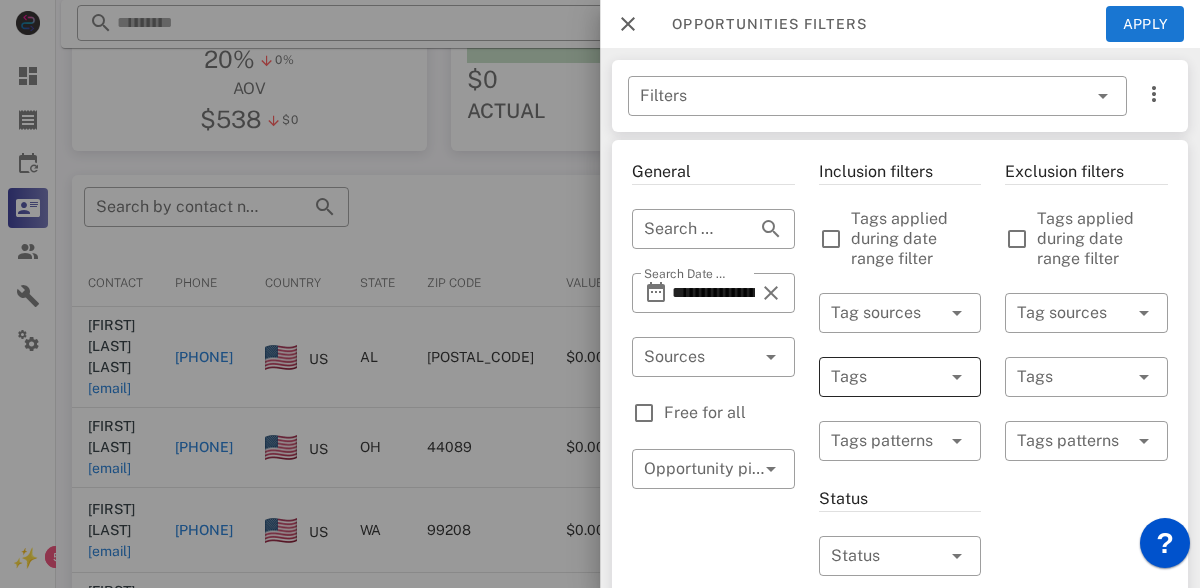 click at bounding box center (872, 377) 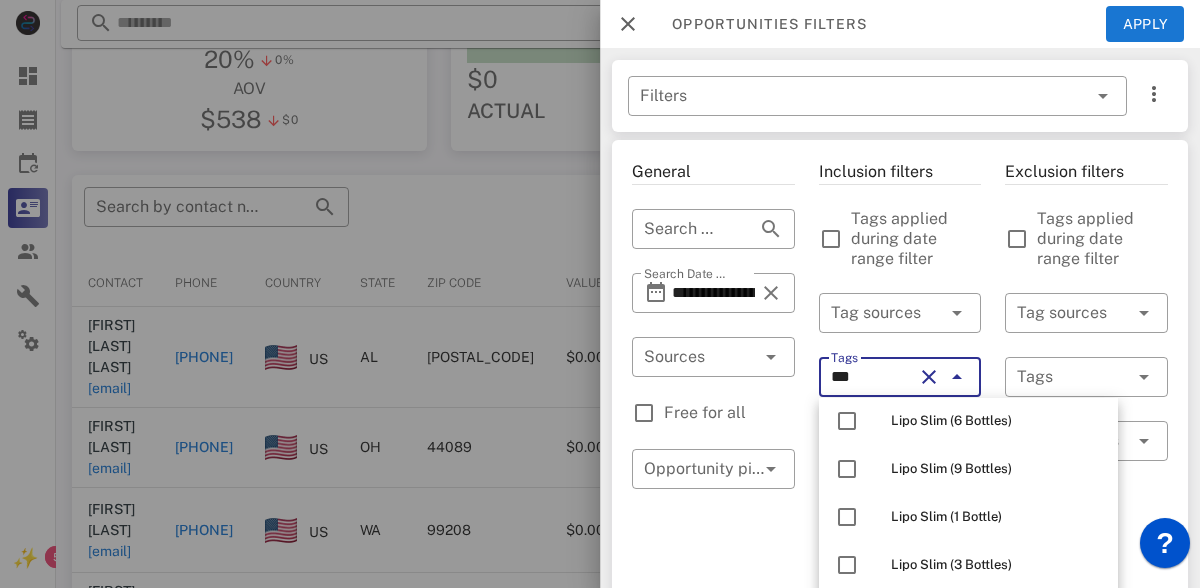 scroll, scrollTop: 71, scrollLeft: 0, axis: vertical 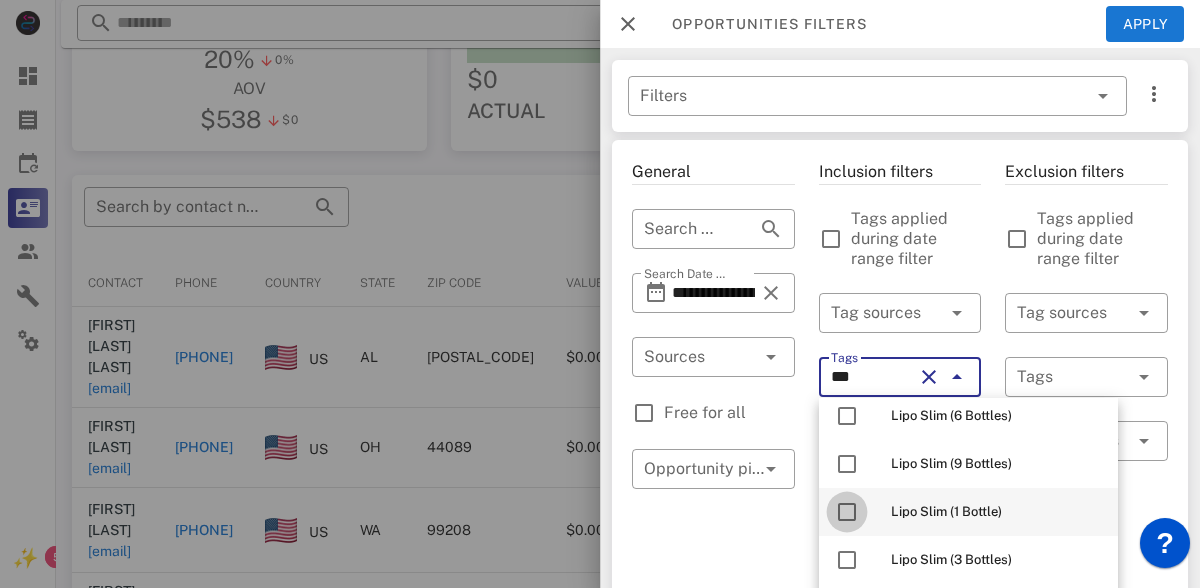 click at bounding box center (847, 512) 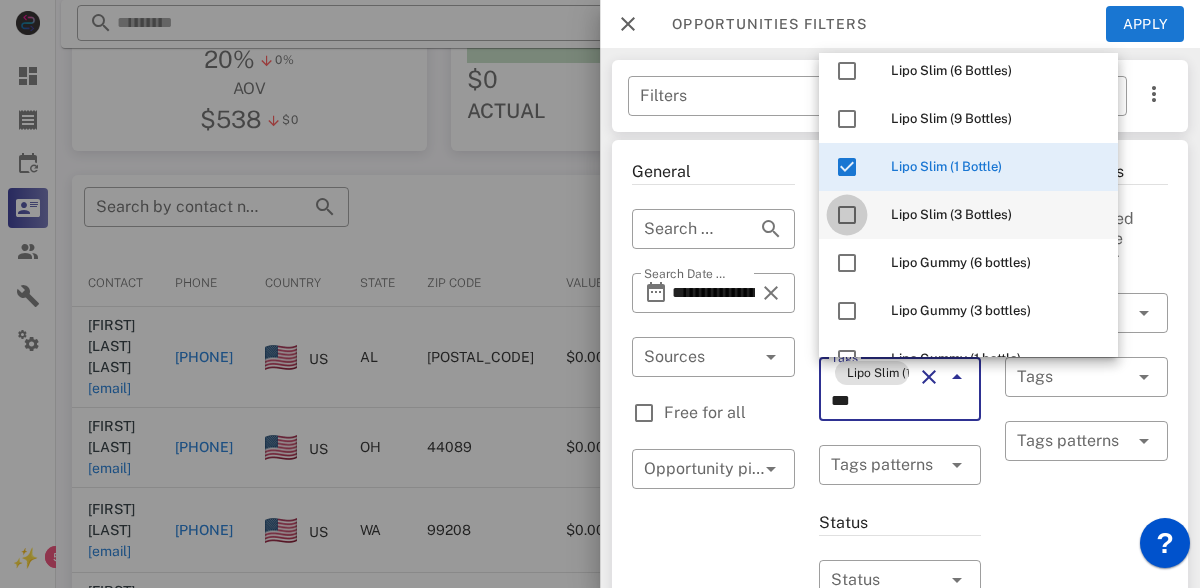 click at bounding box center [847, 215] 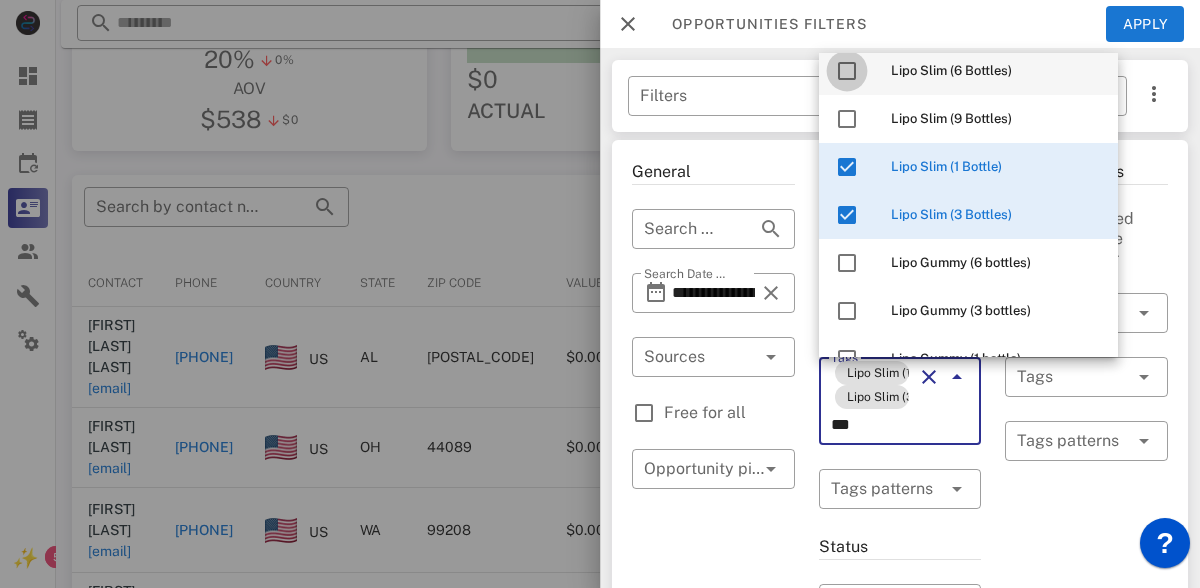 click at bounding box center (847, 71) 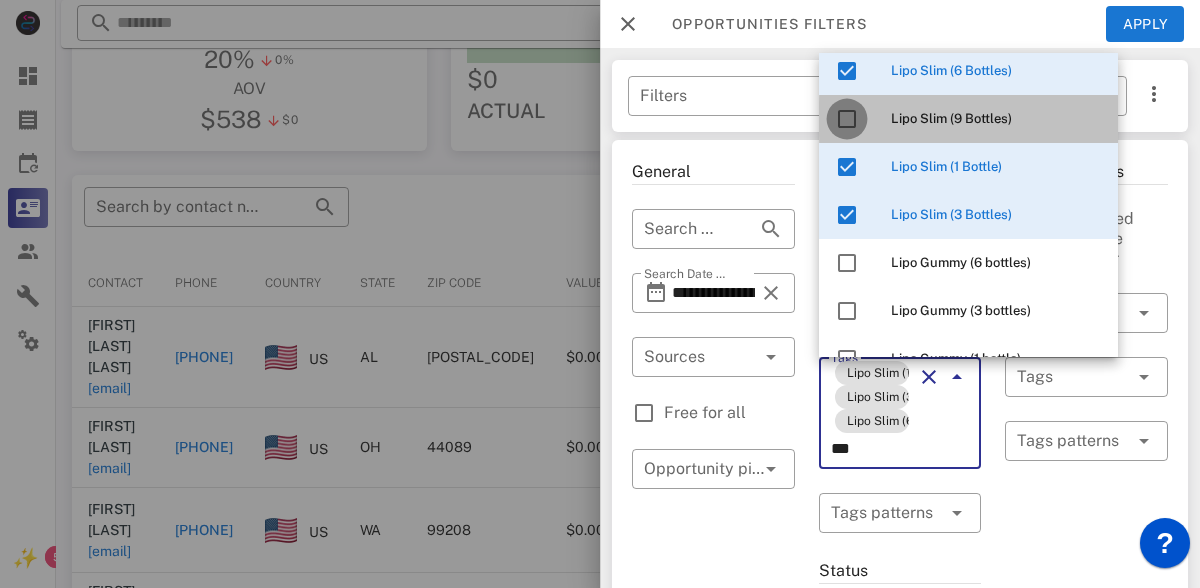 click at bounding box center [847, 119] 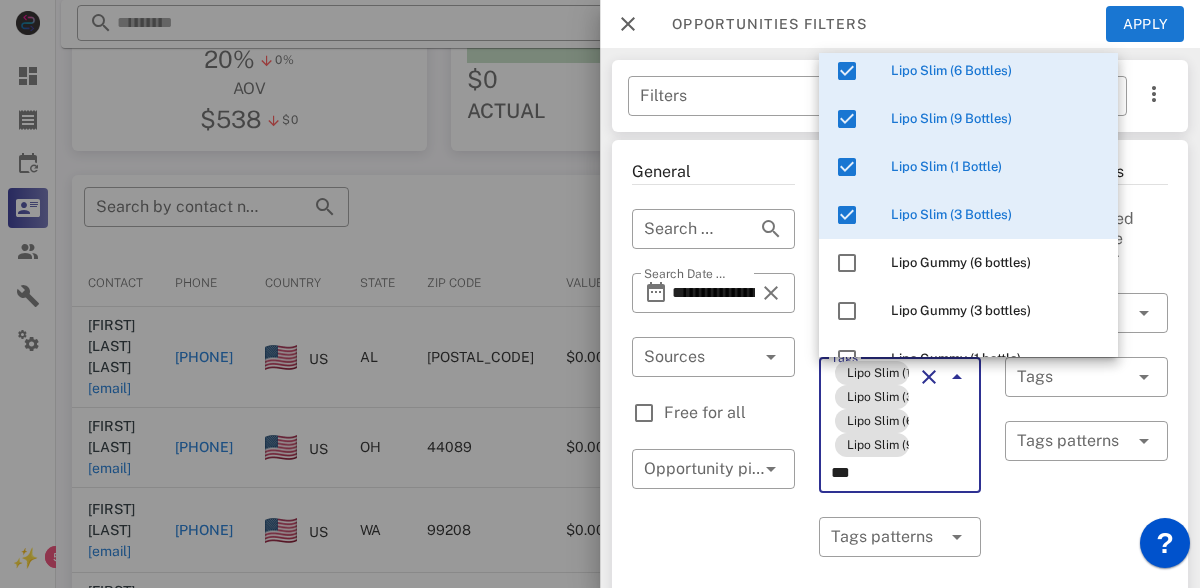 scroll, scrollTop: 0, scrollLeft: 0, axis: both 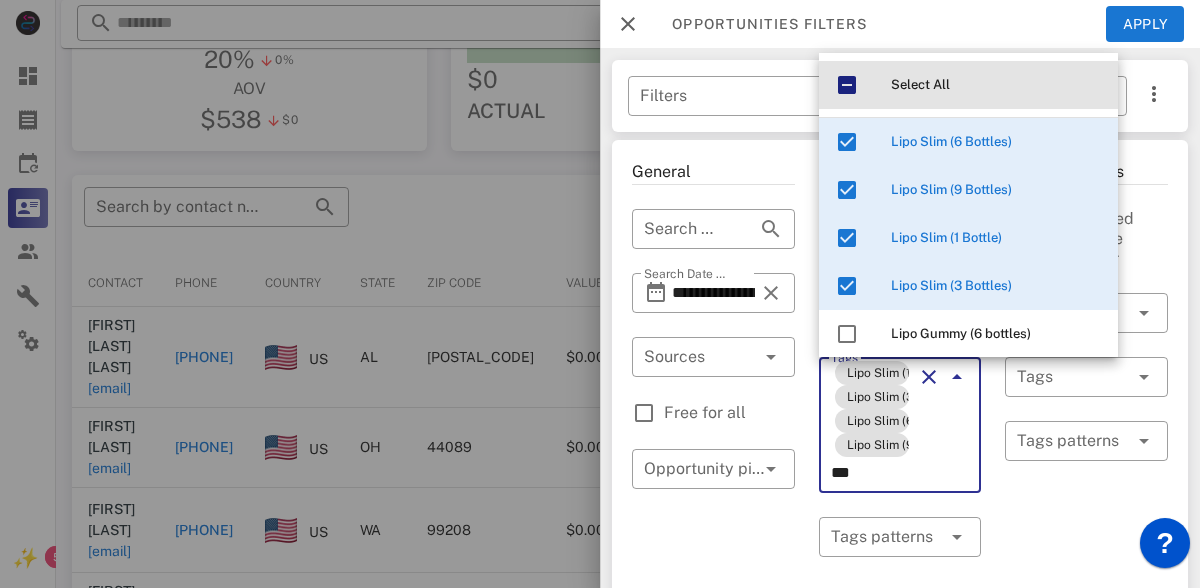 click at bounding box center (847, 85) 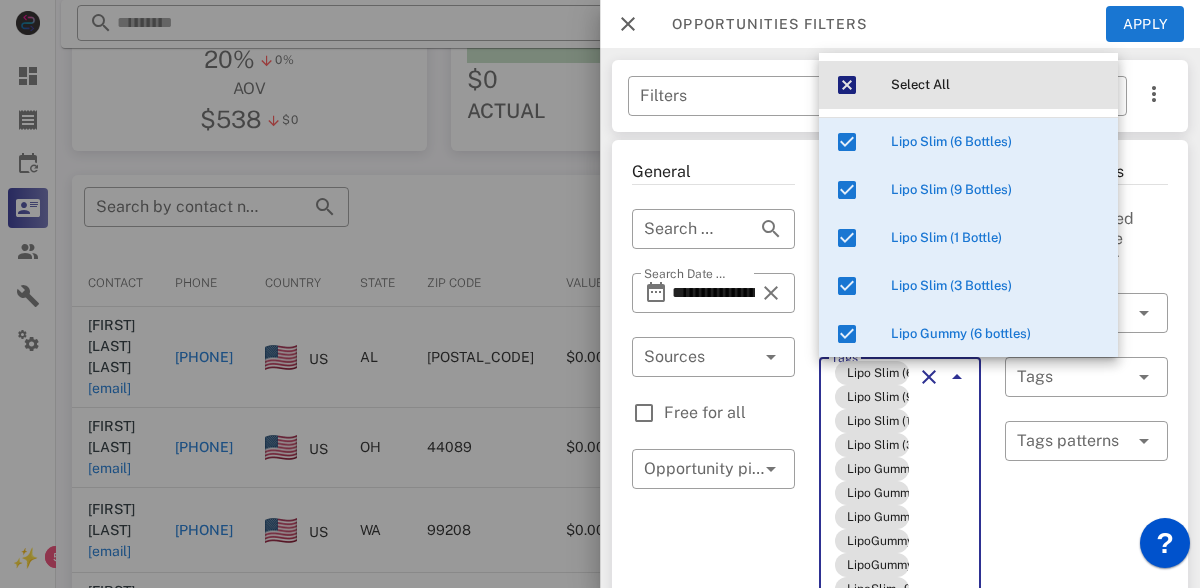 click at bounding box center [847, 85] 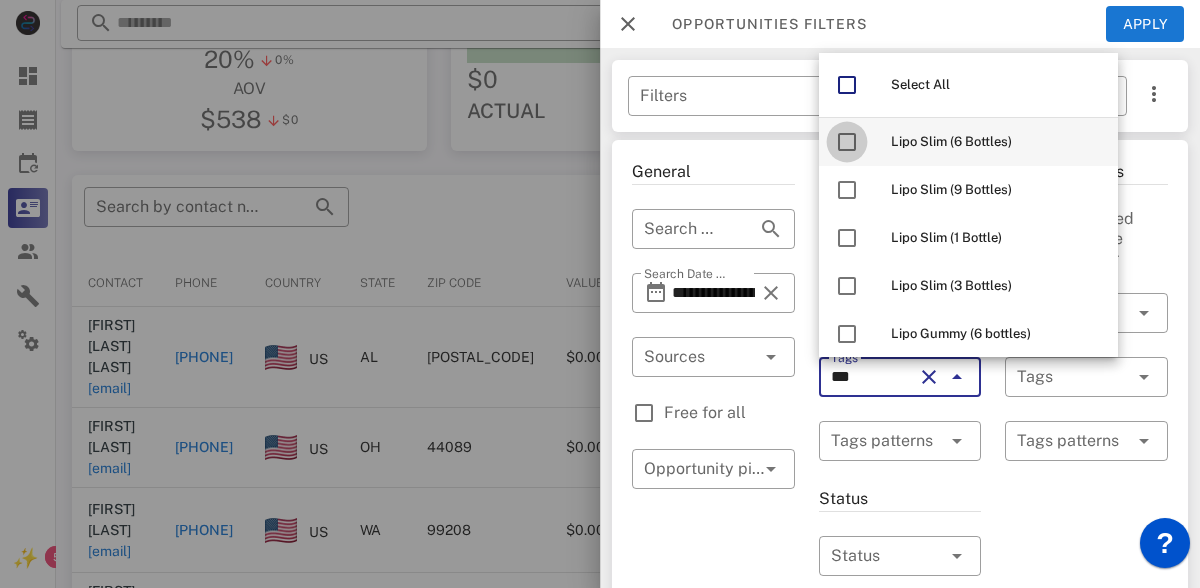 click at bounding box center [847, 142] 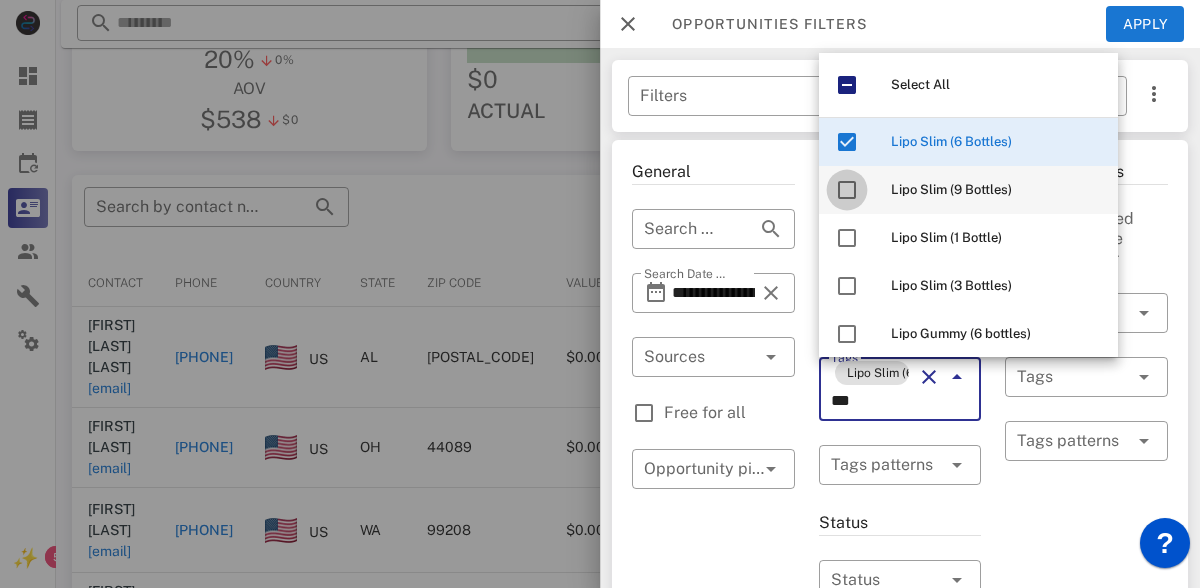click at bounding box center (847, 190) 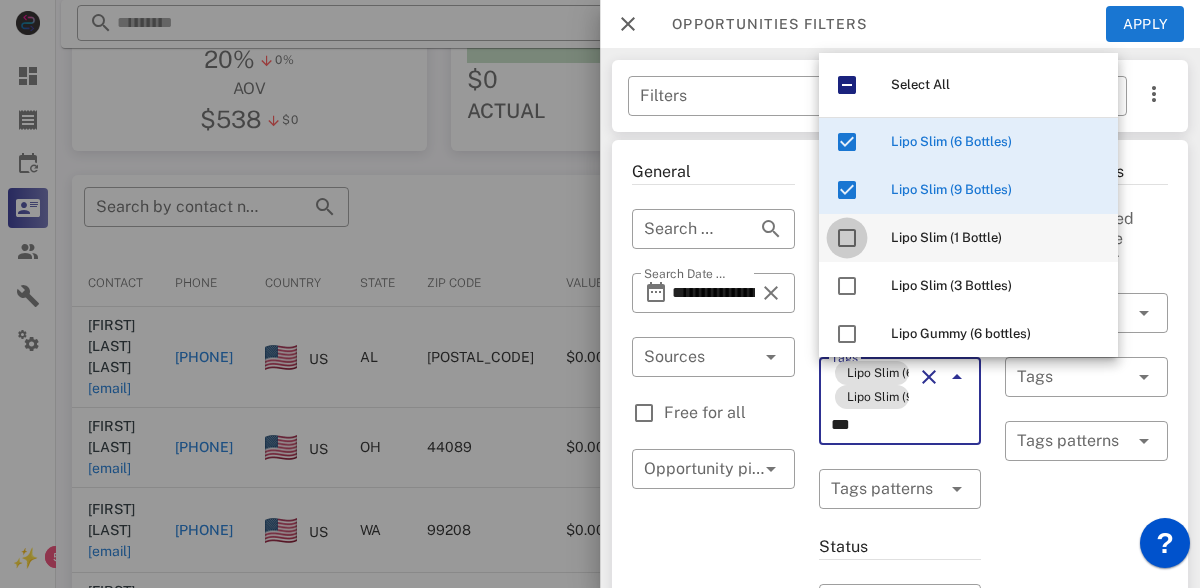 click at bounding box center (847, 238) 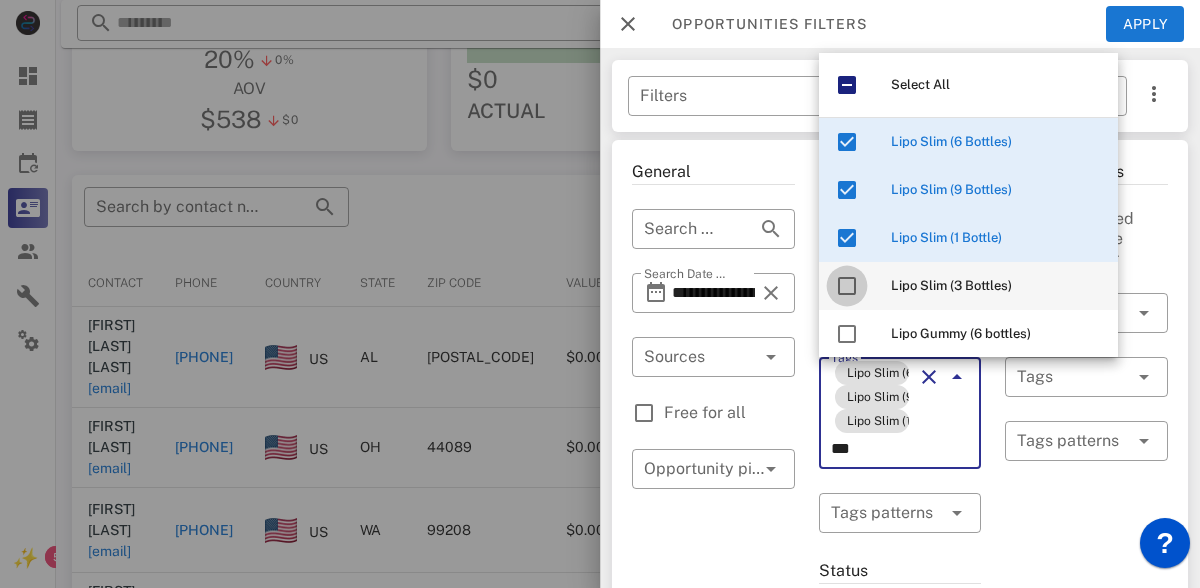 click at bounding box center [847, 286] 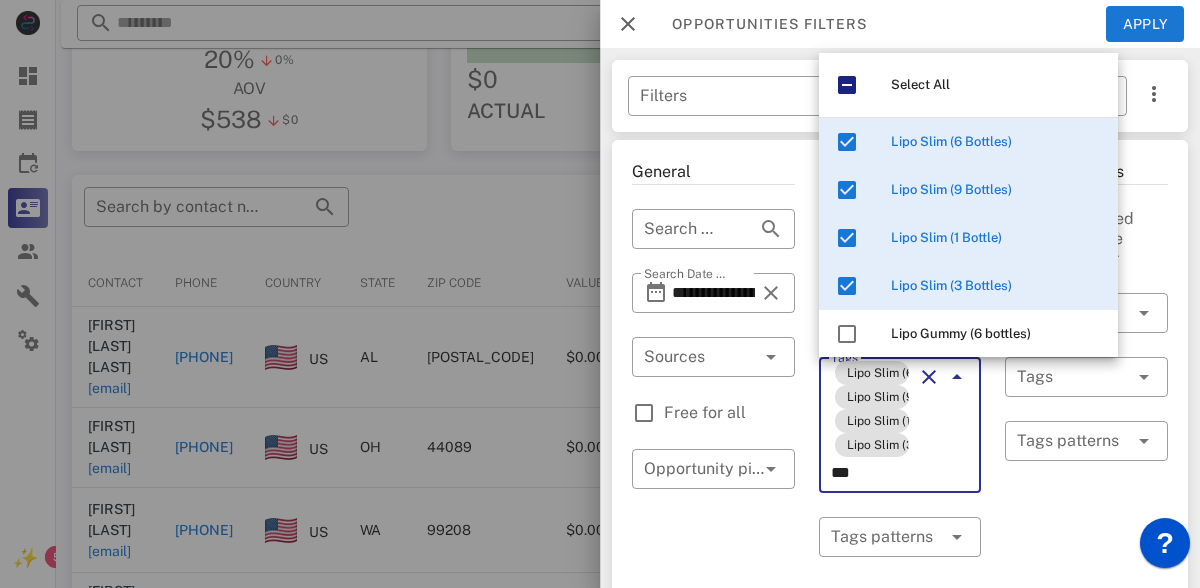 click on "Tags Lipo Slim (6 Bottles) Lipo Slim (9 Bottles) Lipo Slim (1 Bottle) Lipo Slim (3 Bottles) ***" at bounding box center [900, 425] 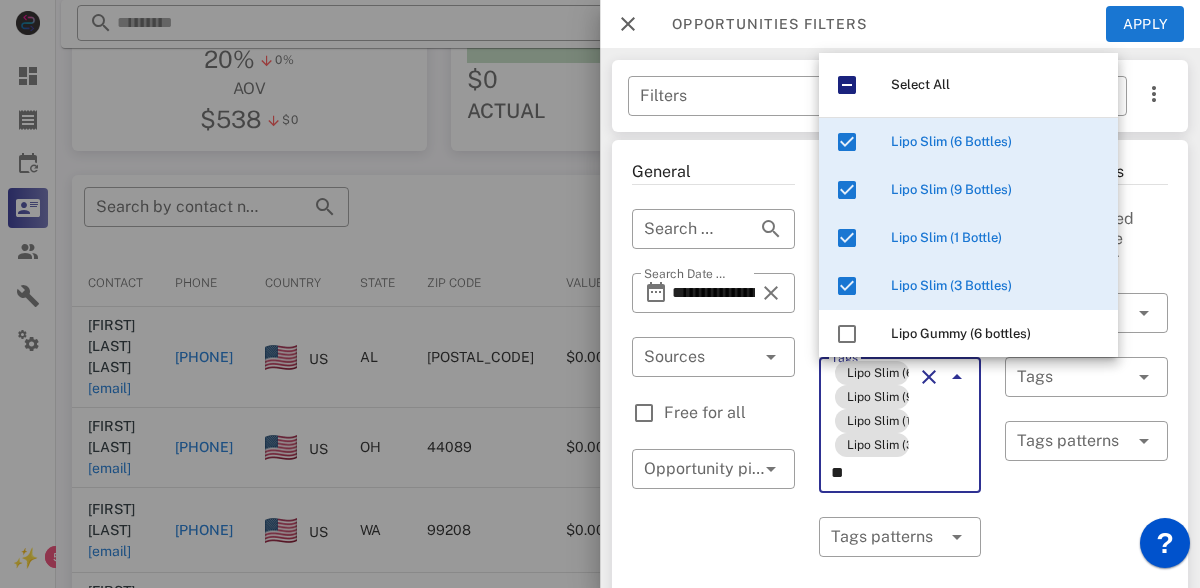 type on "*" 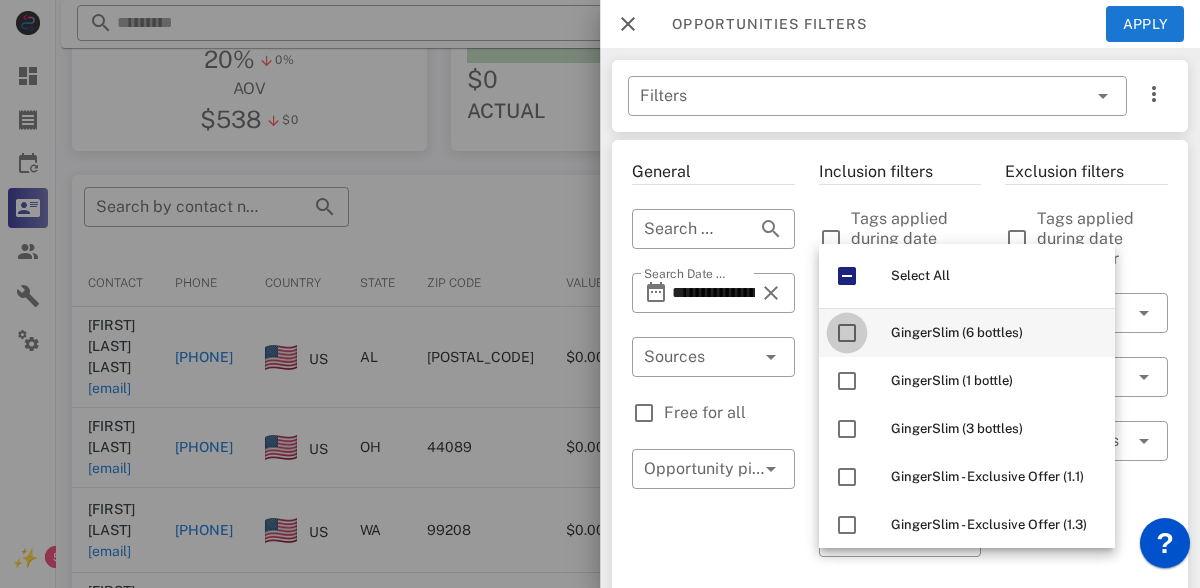 click at bounding box center [847, 333] 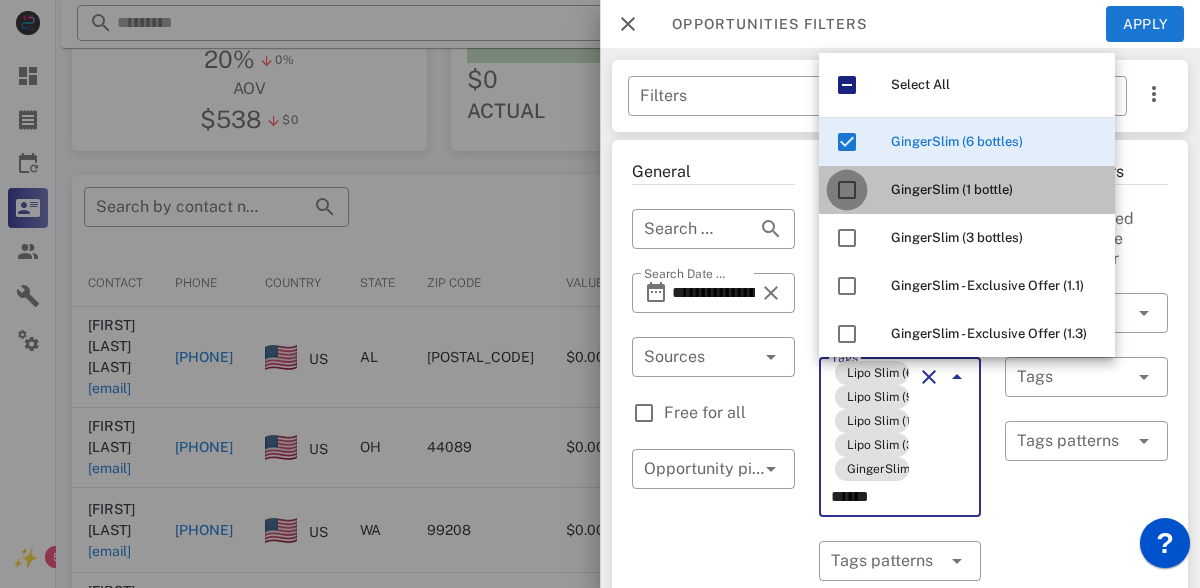 click at bounding box center [847, 190] 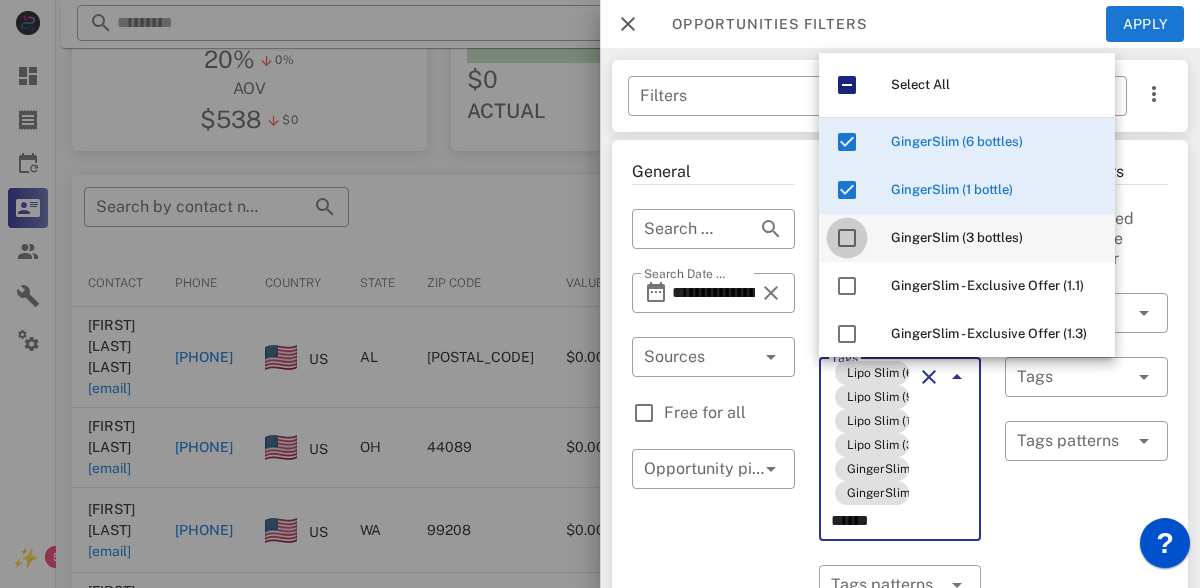 click at bounding box center (847, 238) 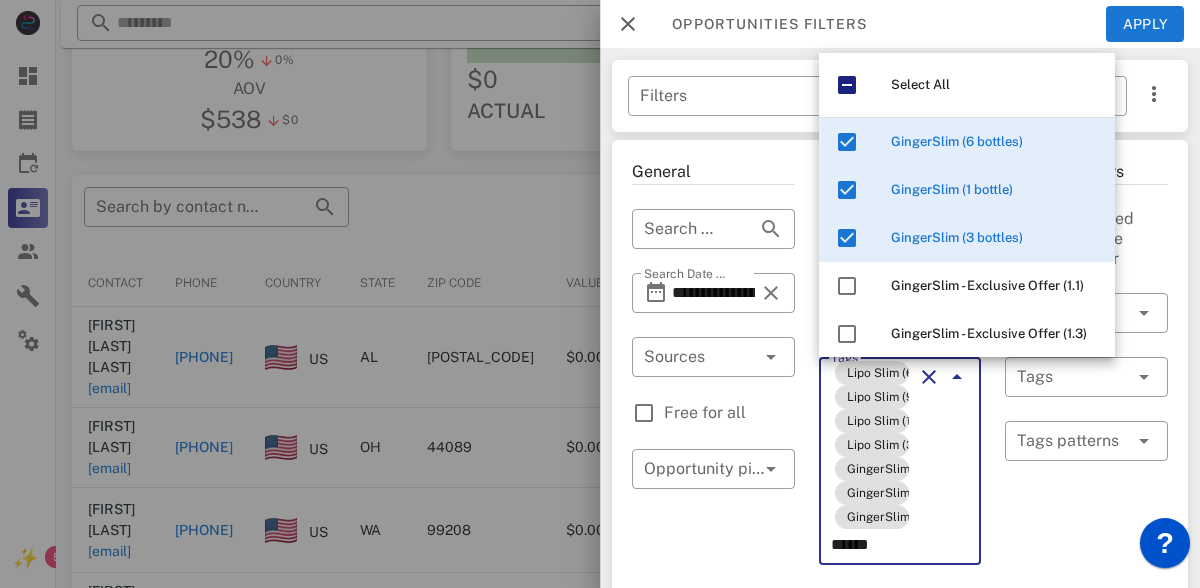 type on "******" 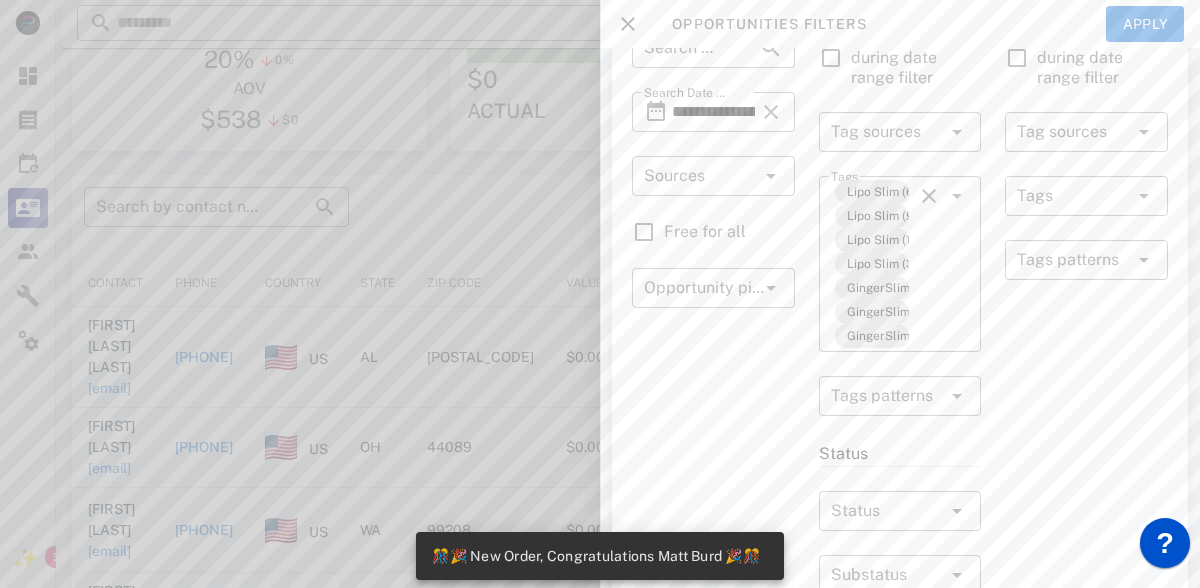 scroll, scrollTop: 182, scrollLeft: 0, axis: vertical 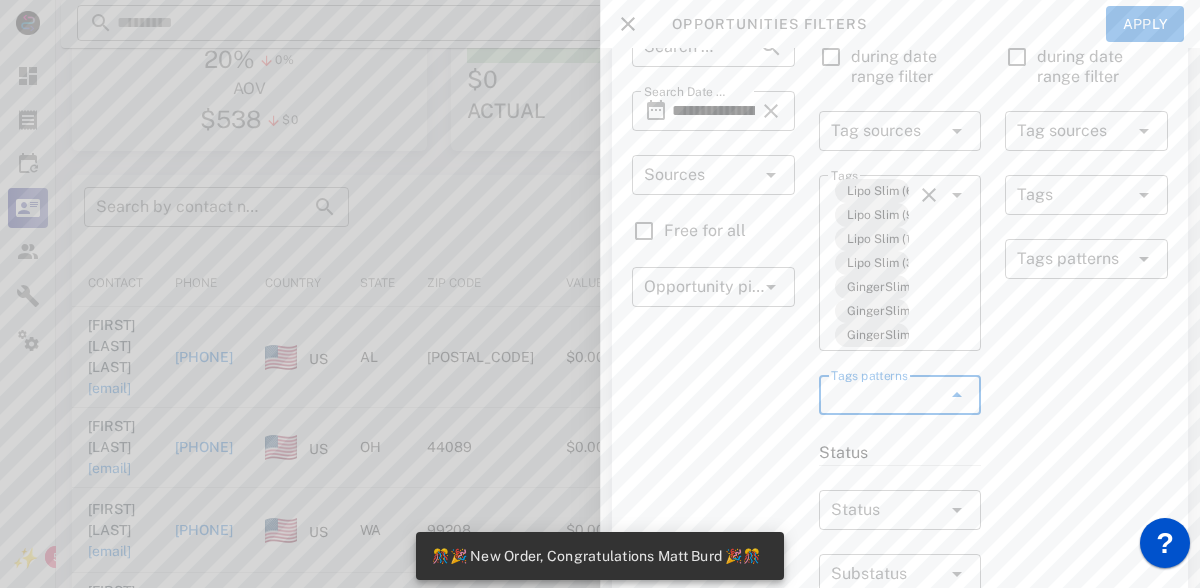 click on "Tags patterns" at bounding box center [886, 395] 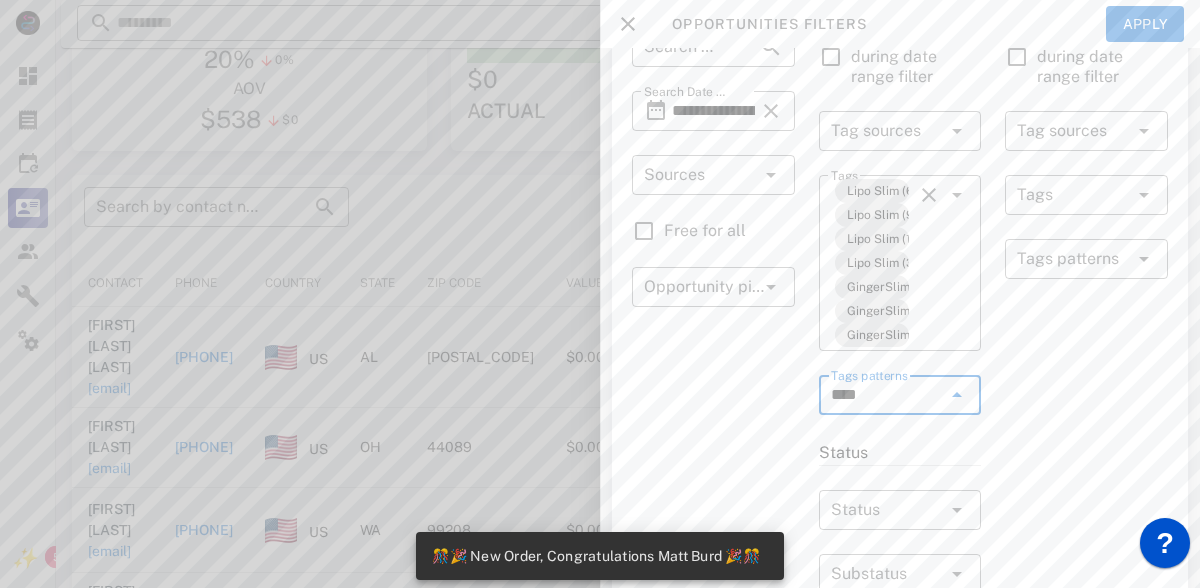 type on "*****" 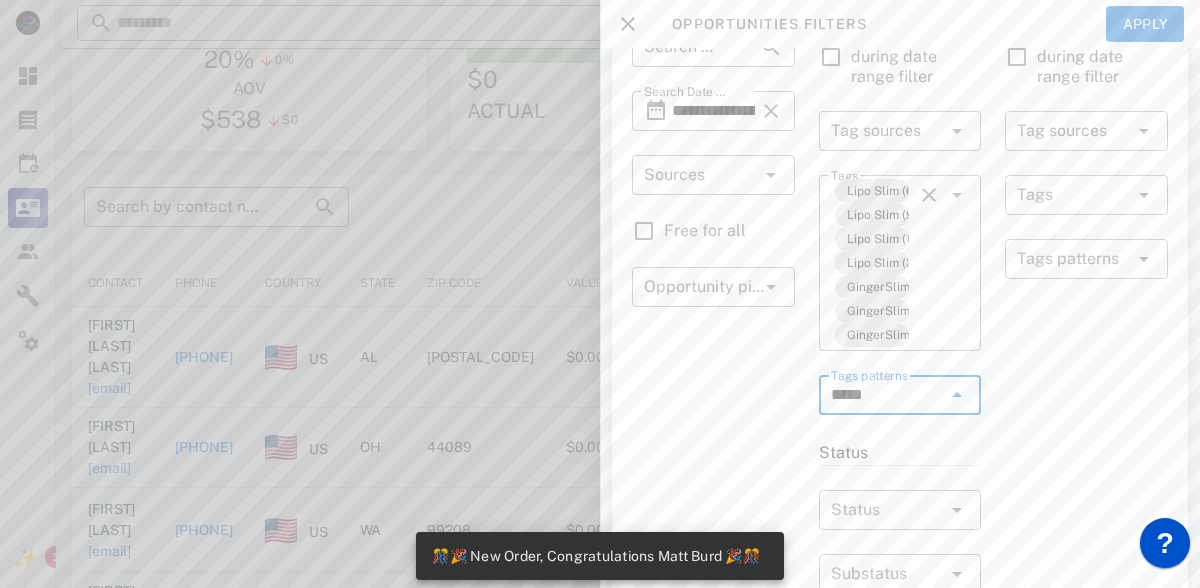 type 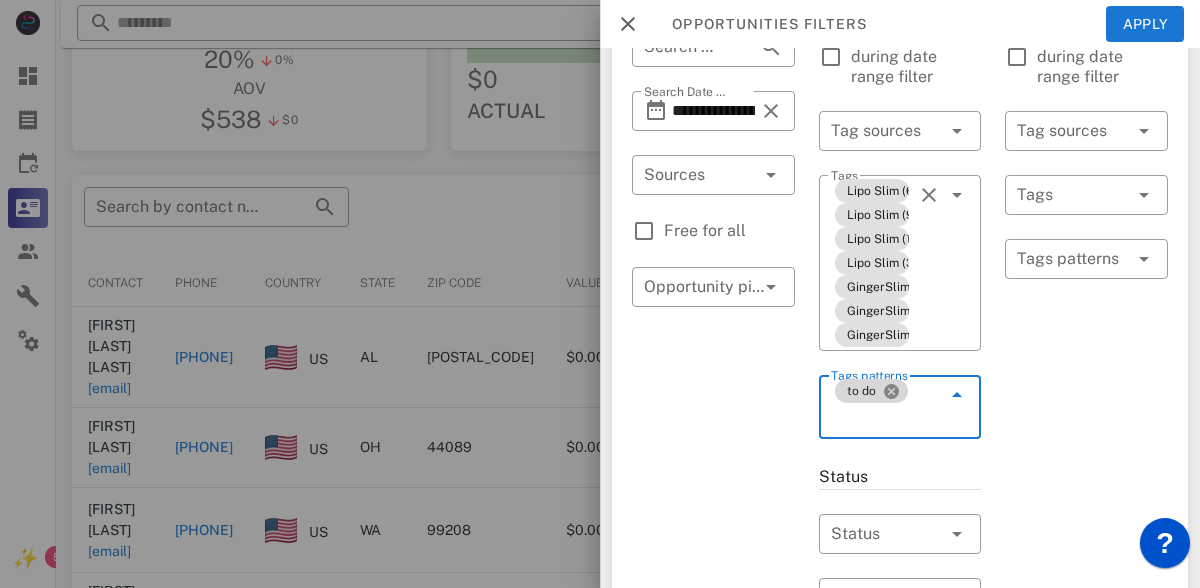 click at bounding box center (891, 391) 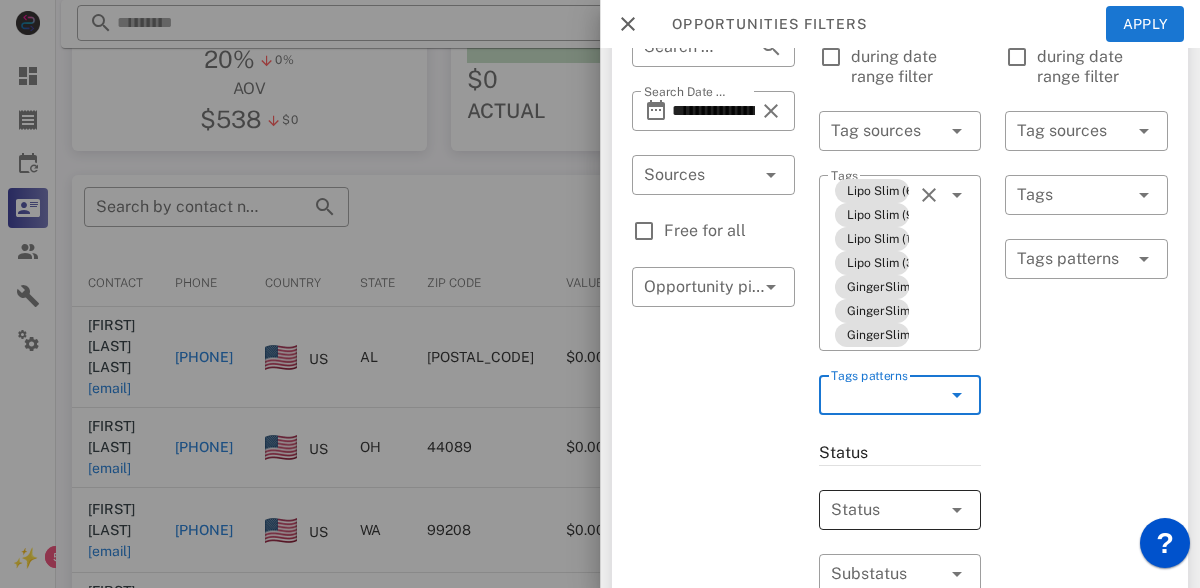 click at bounding box center [957, 510] 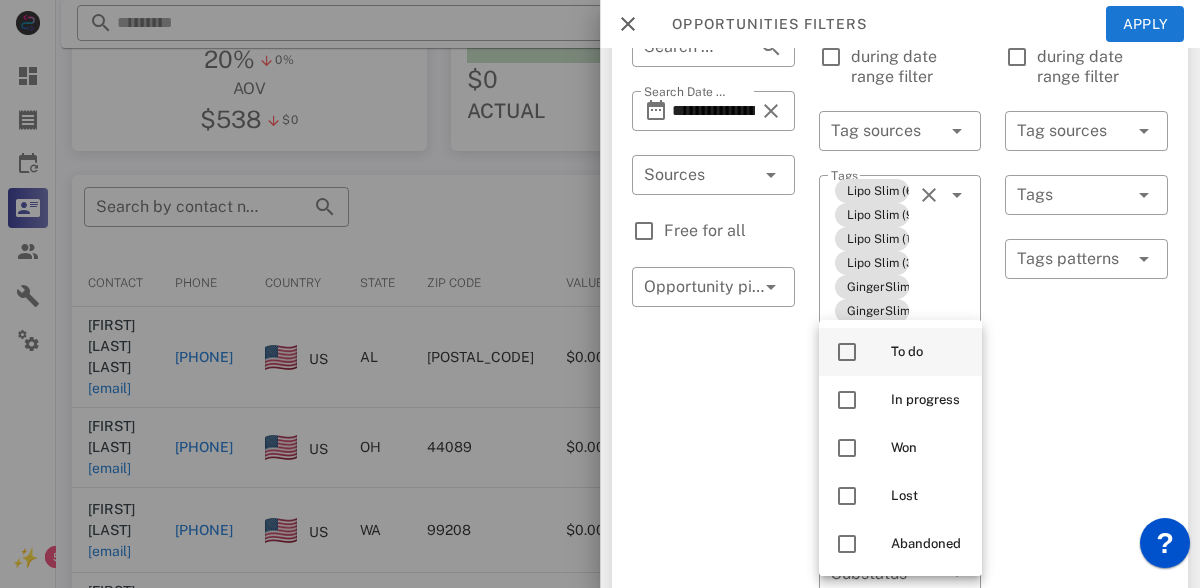 click at bounding box center [847, 352] 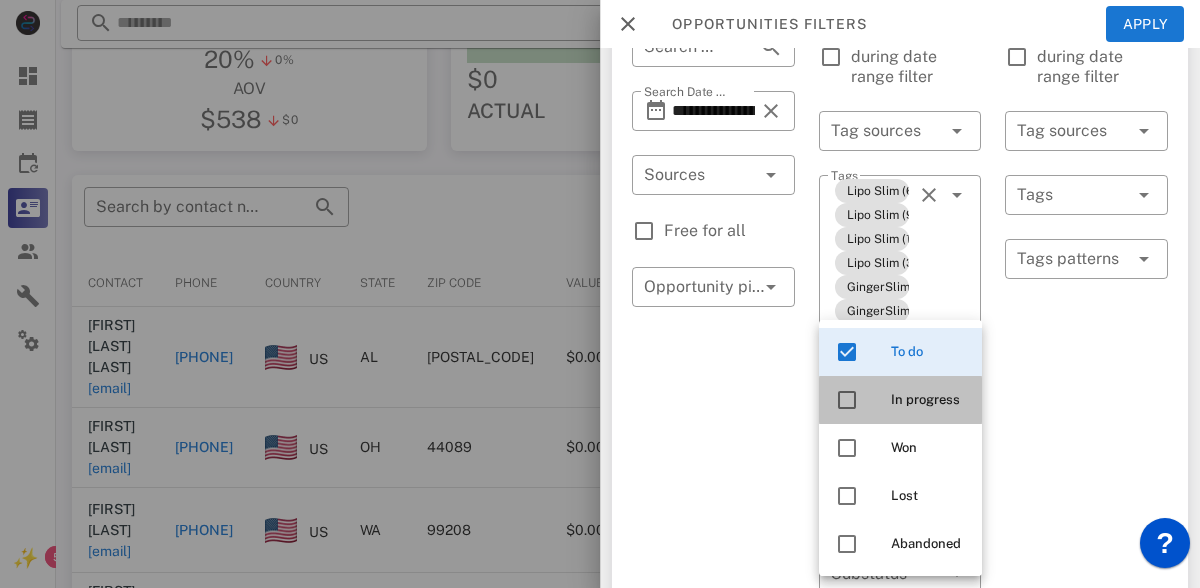 click at bounding box center [847, 400] 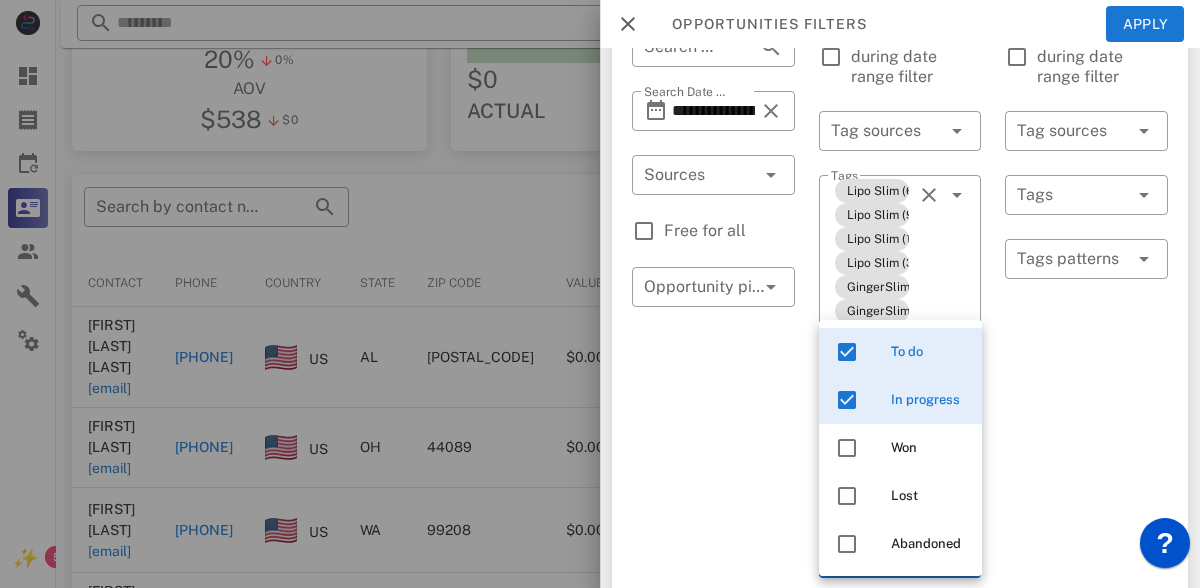click on "Exclusion filters Tags applied during date range filter ​ Tag sources ​ Tags ​ Tags patterns" at bounding box center (1086, 653) 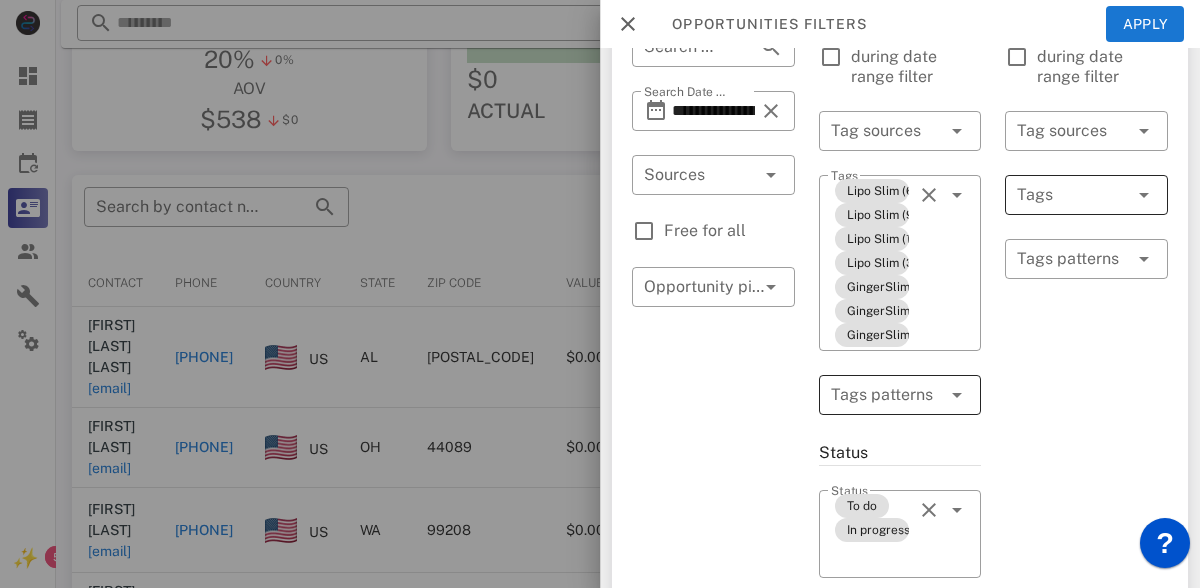 click at bounding box center [1114, 195] 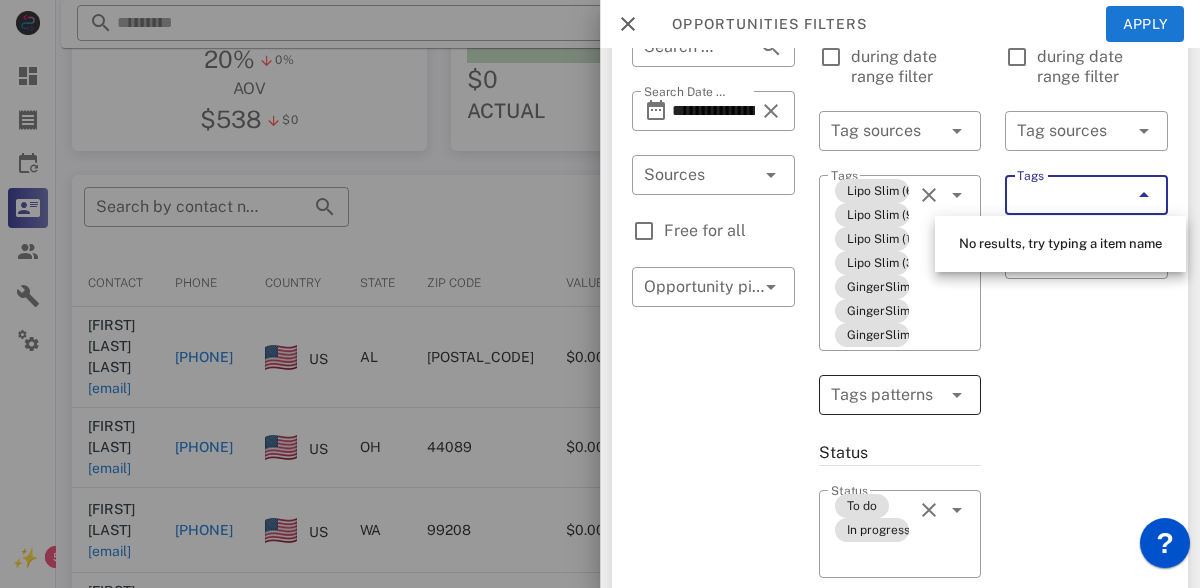 click on "Exclusion filters Tags applied during date range filter ​ Tag sources ​ Tags ​ Tags patterns" at bounding box center [1086, 653] 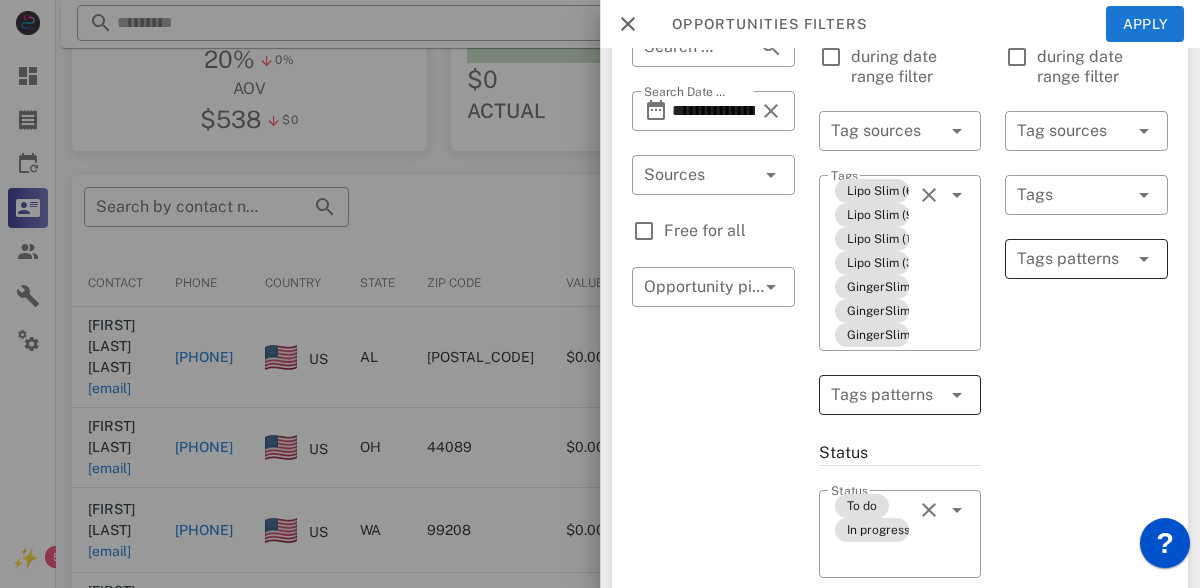 click at bounding box center [1144, 259] 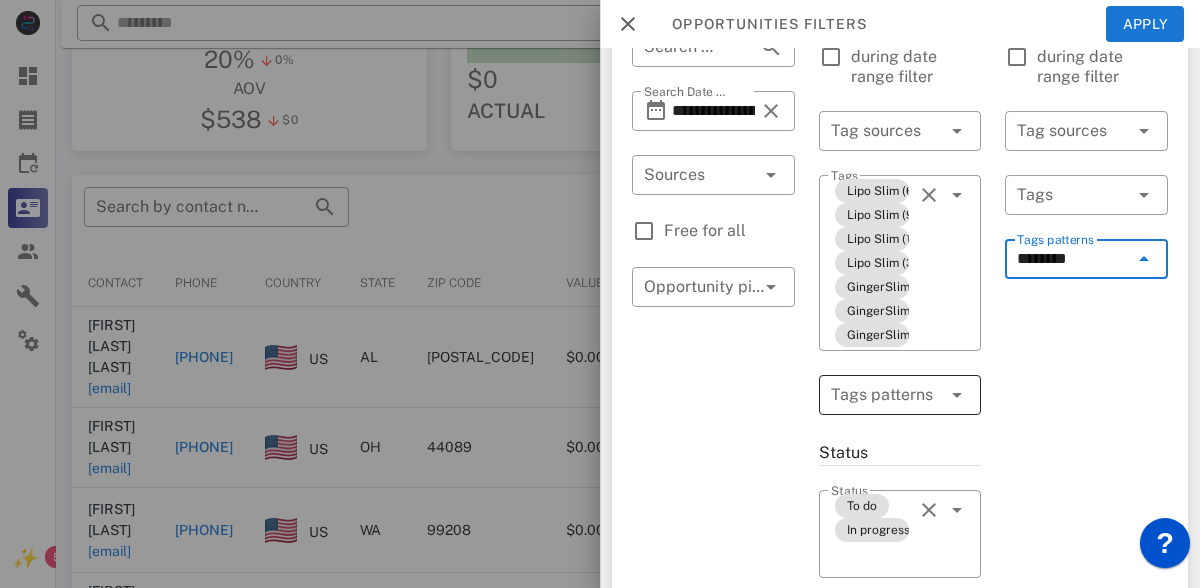 type on "*********" 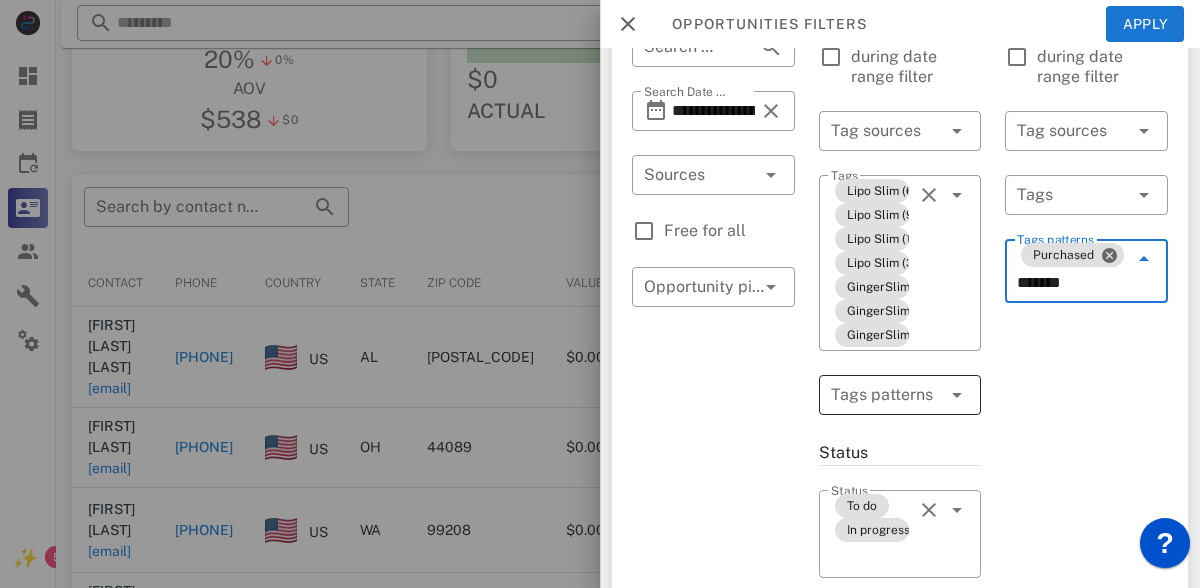 type on "********" 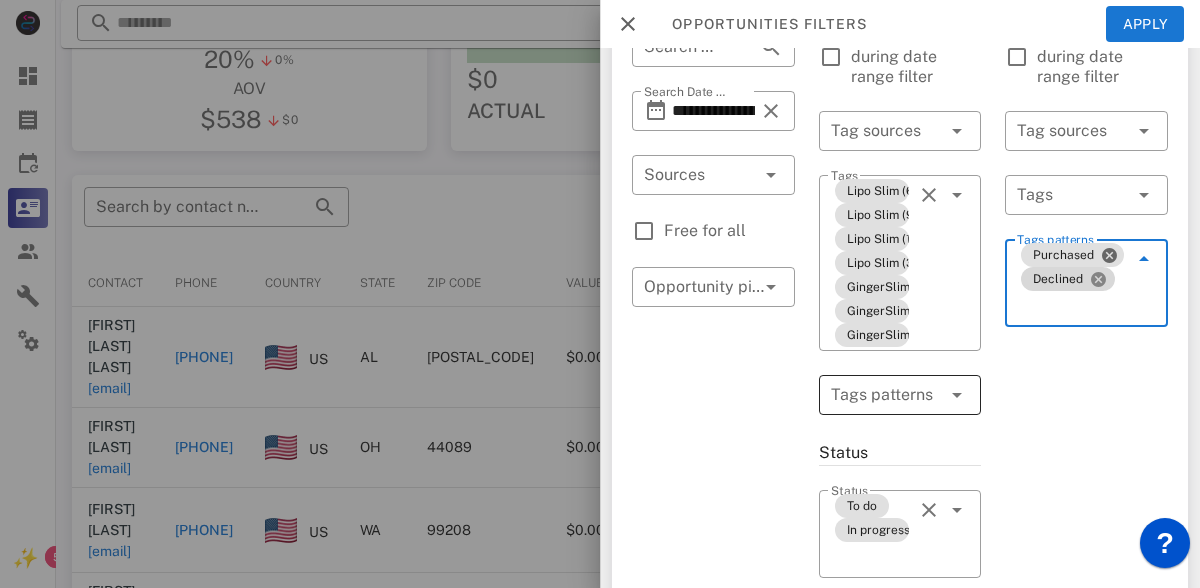 click at bounding box center (1098, 279) 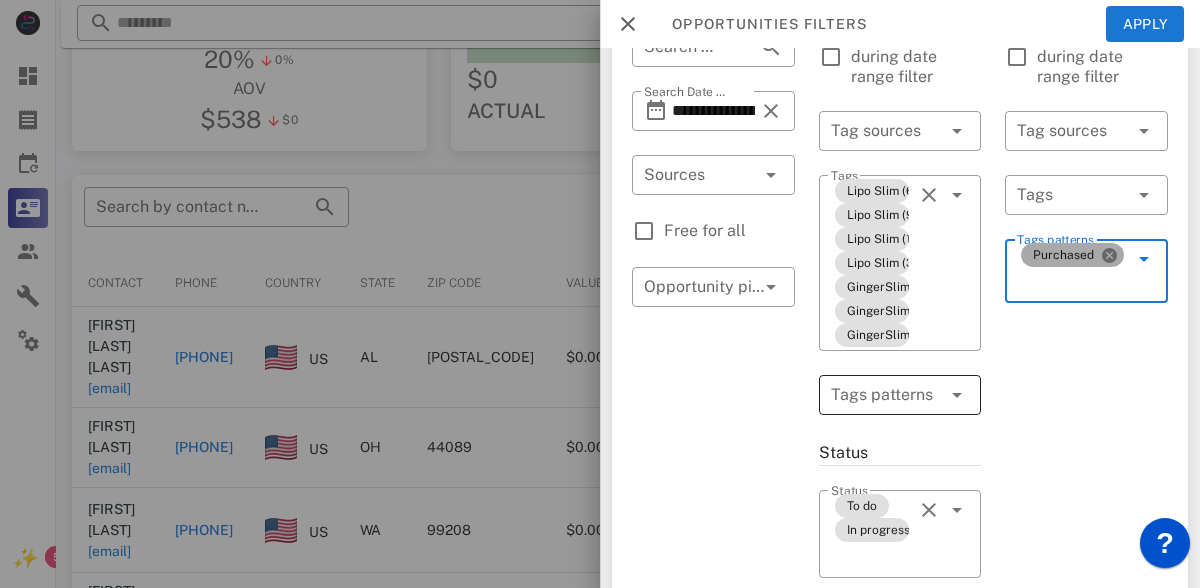 click at bounding box center (1109, 255) 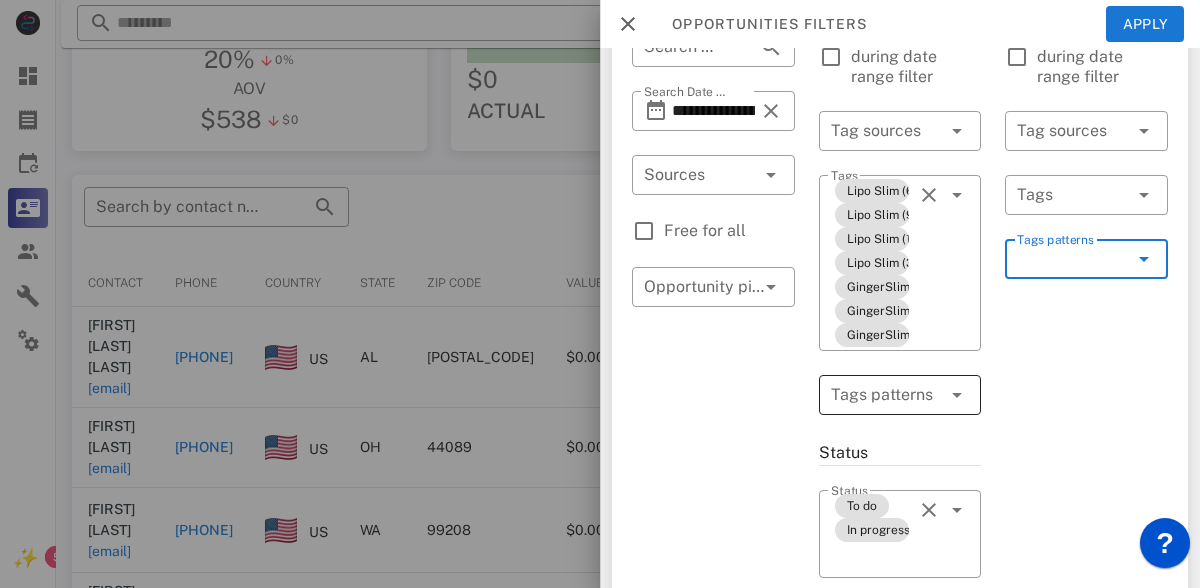 click on "​ Tags patterns" at bounding box center (1086, 259) 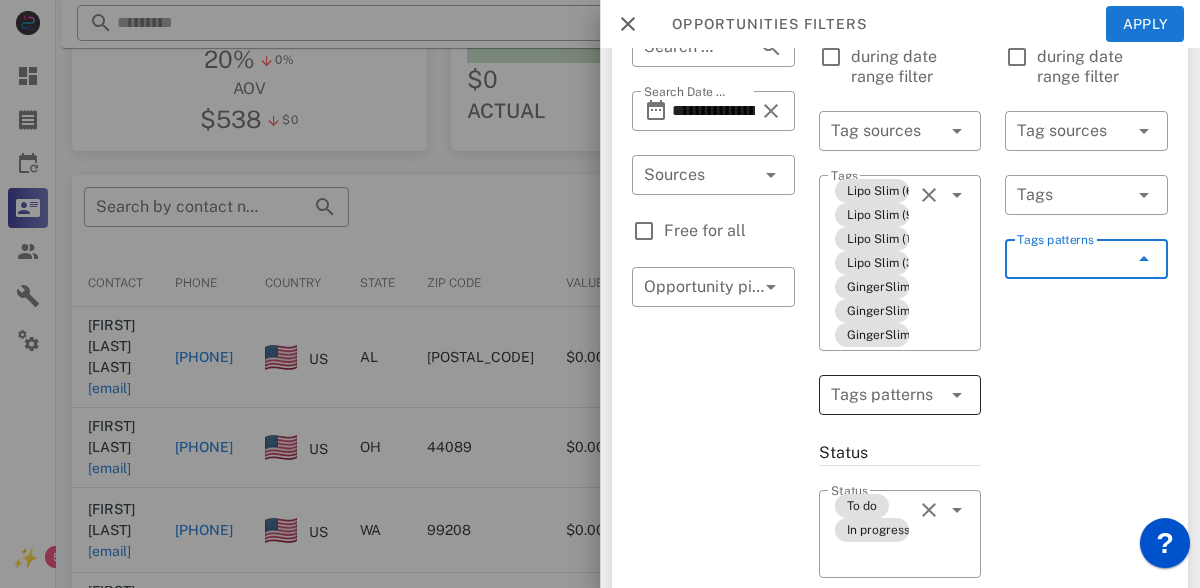 click at bounding box center [1144, 259] 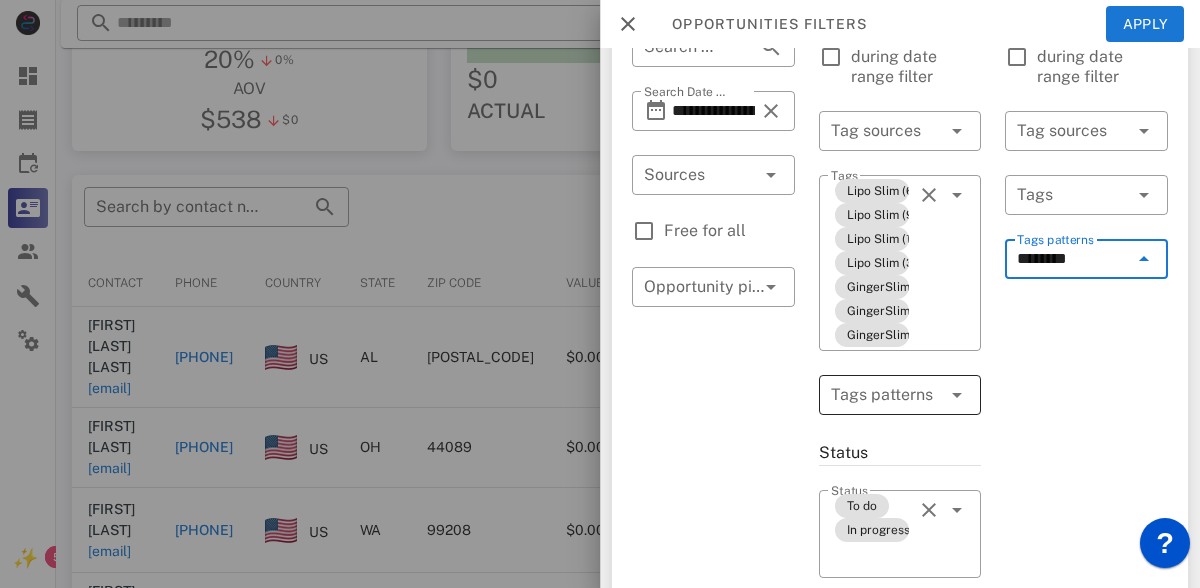 type on "*********" 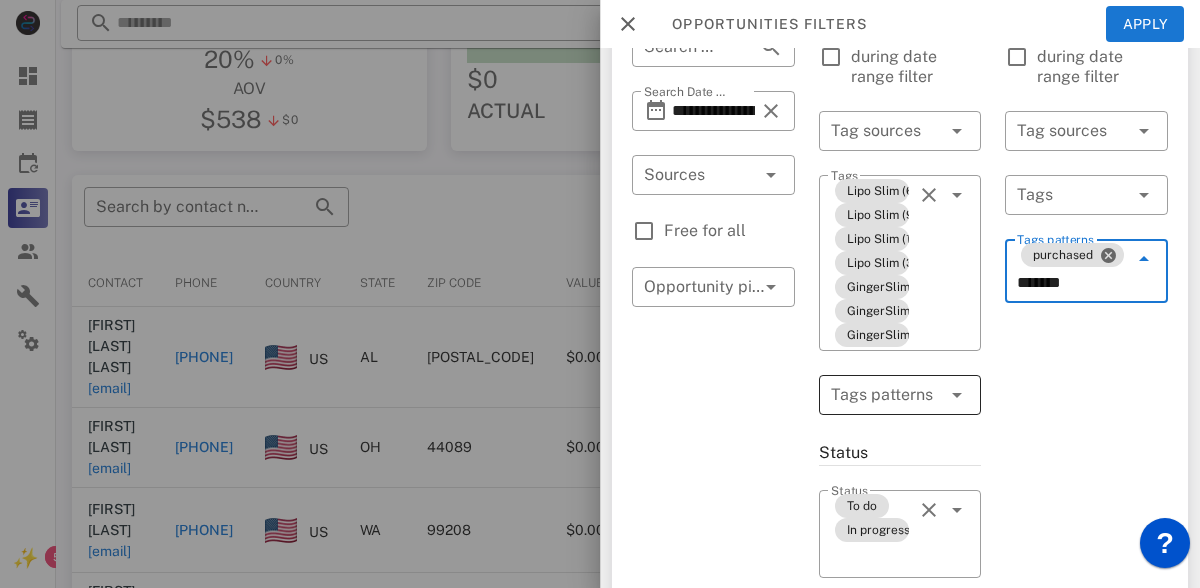 type on "********" 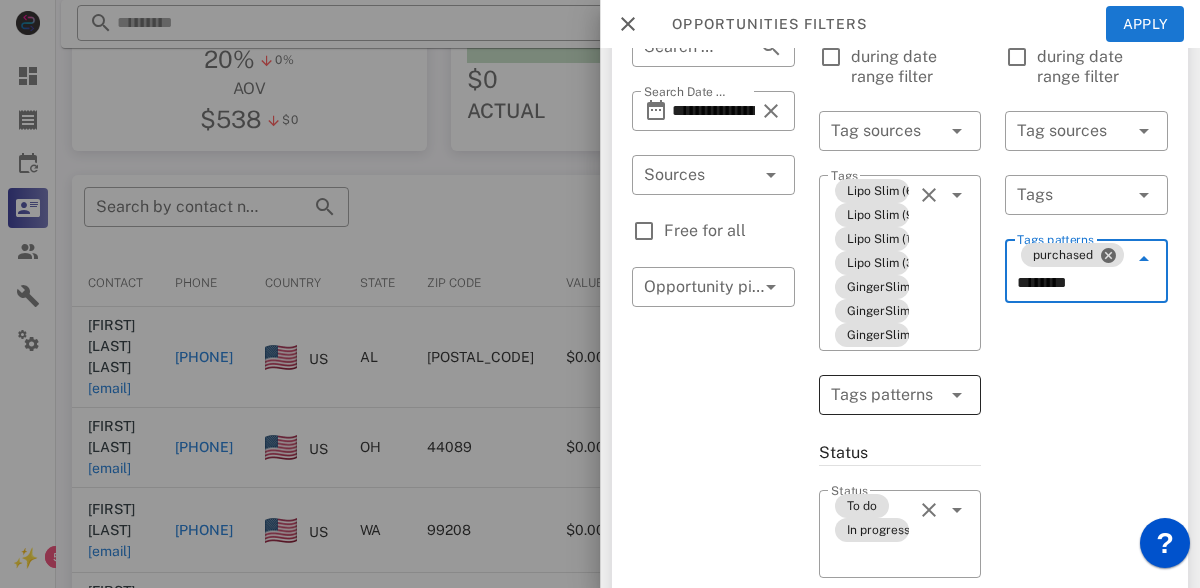 type 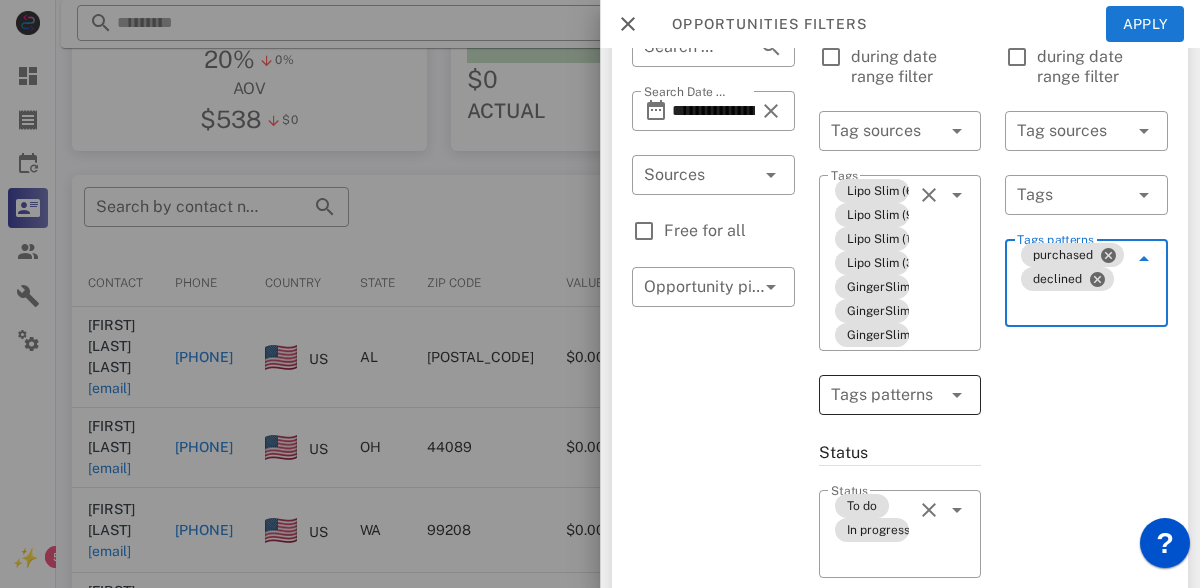 click on "Exclusion filters Tags applied during date range filter ​ Tag sources ​ Tags ​ Tags patterns purchased declined" at bounding box center [1086, 653] 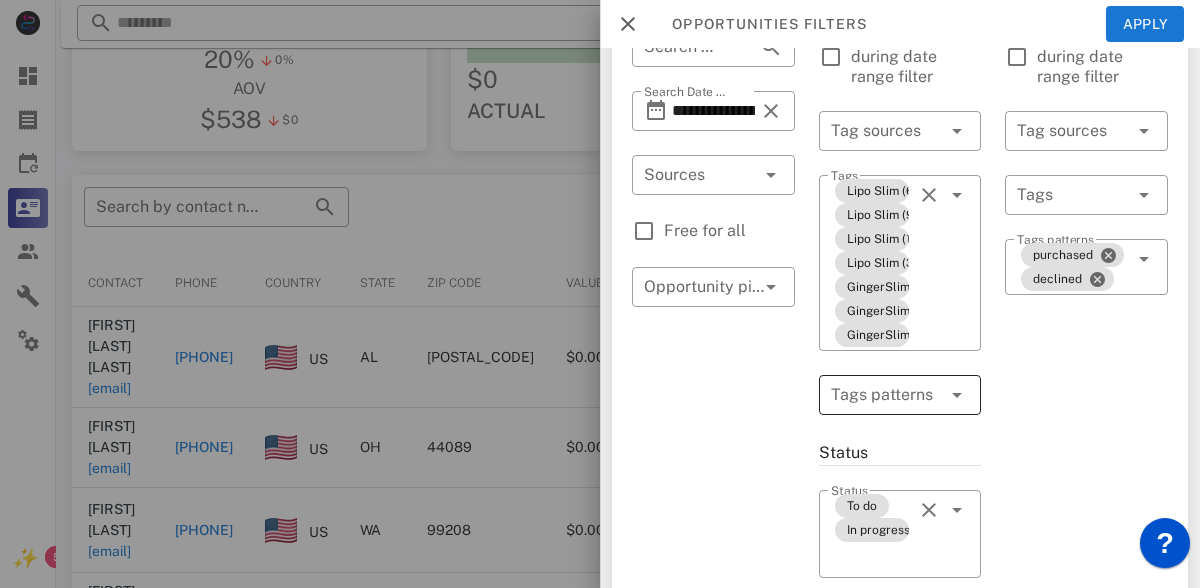 click on "Exclusion filters Tags applied during date range filter ​ Tag sources ​ Tags ​ Tags patterns purchased declined" at bounding box center (1086, 653) 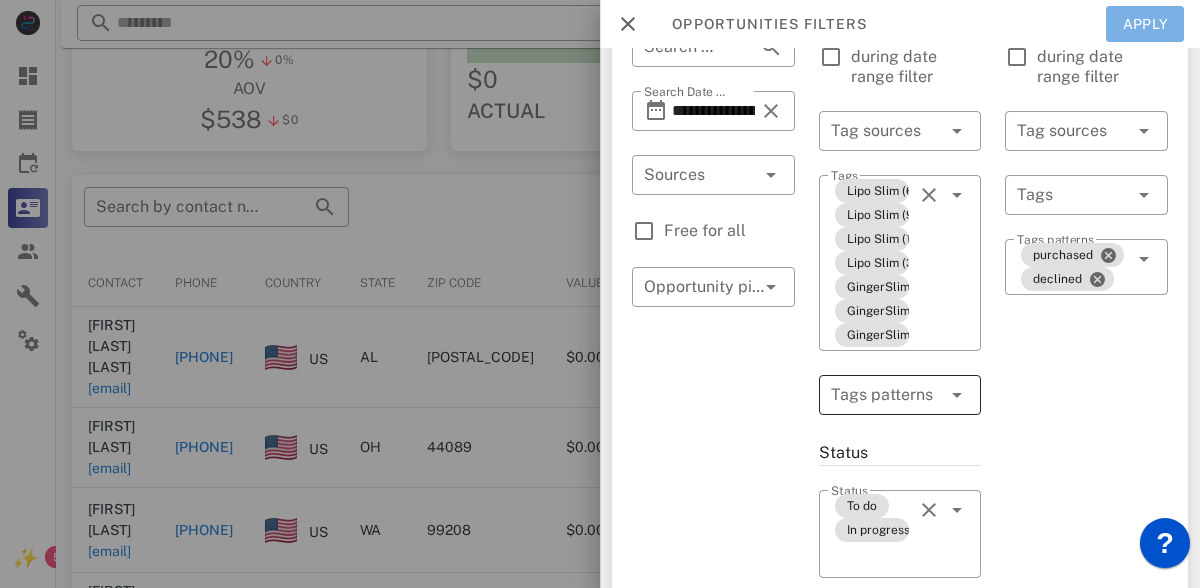 click on "Apply" at bounding box center [1145, 24] 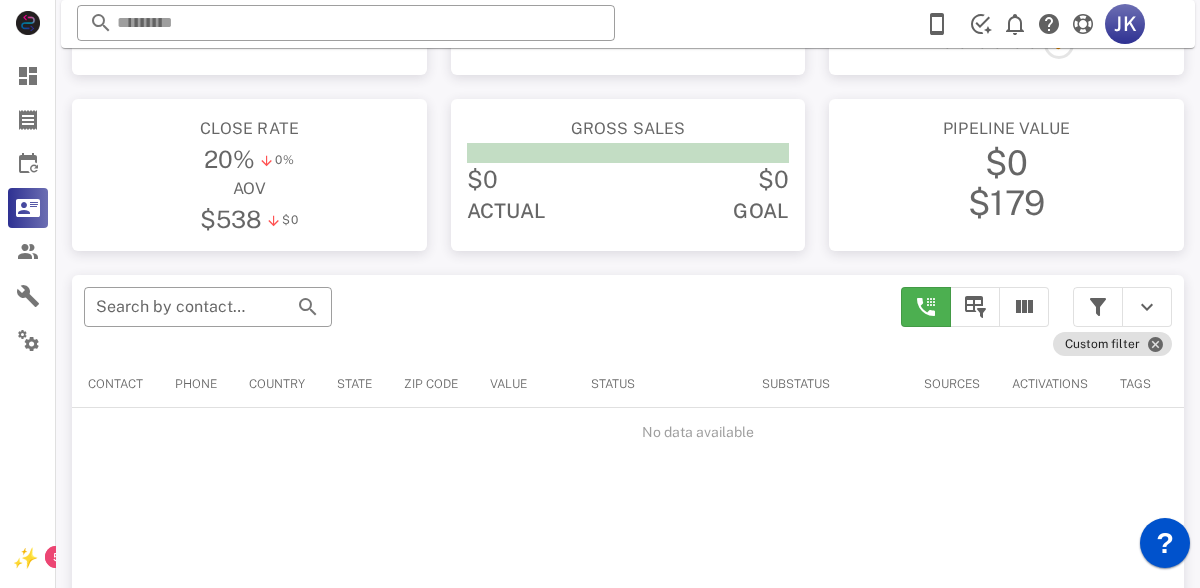 scroll, scrollTop: 204, scrollLeft: 0, axis: vertical 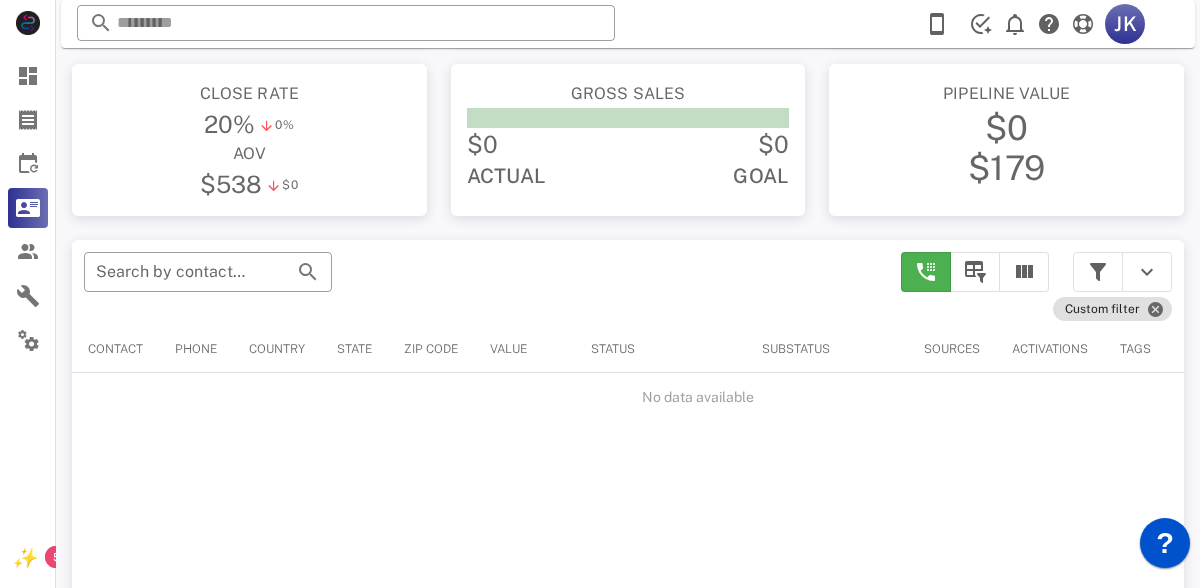 click on "Phone" at bounding box center (196, 349) 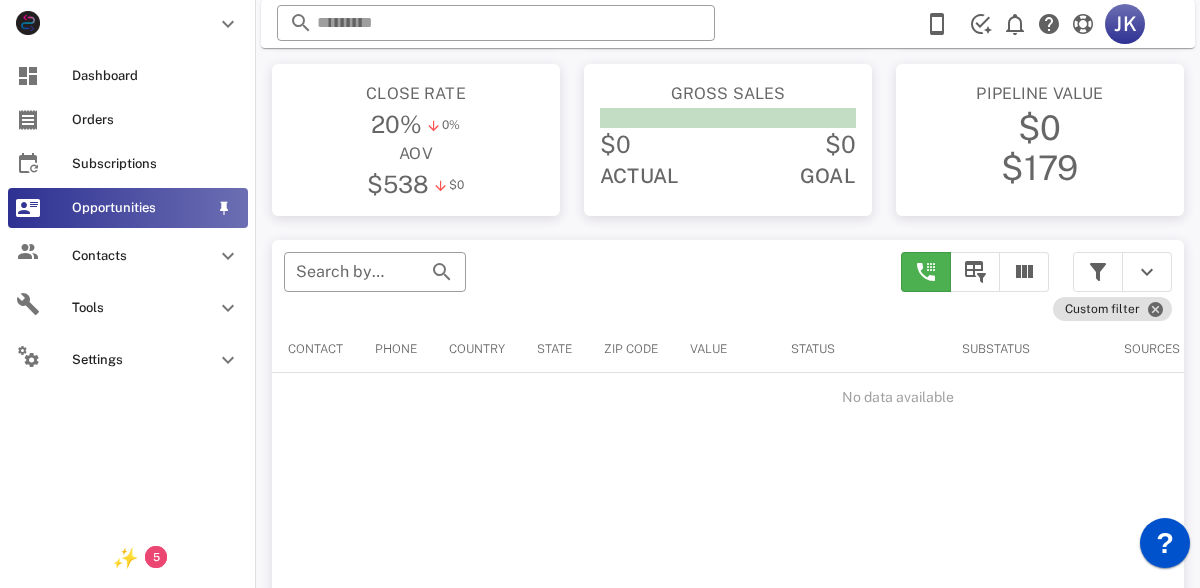 click on "Opportunities" at bounding box center [128, 208] 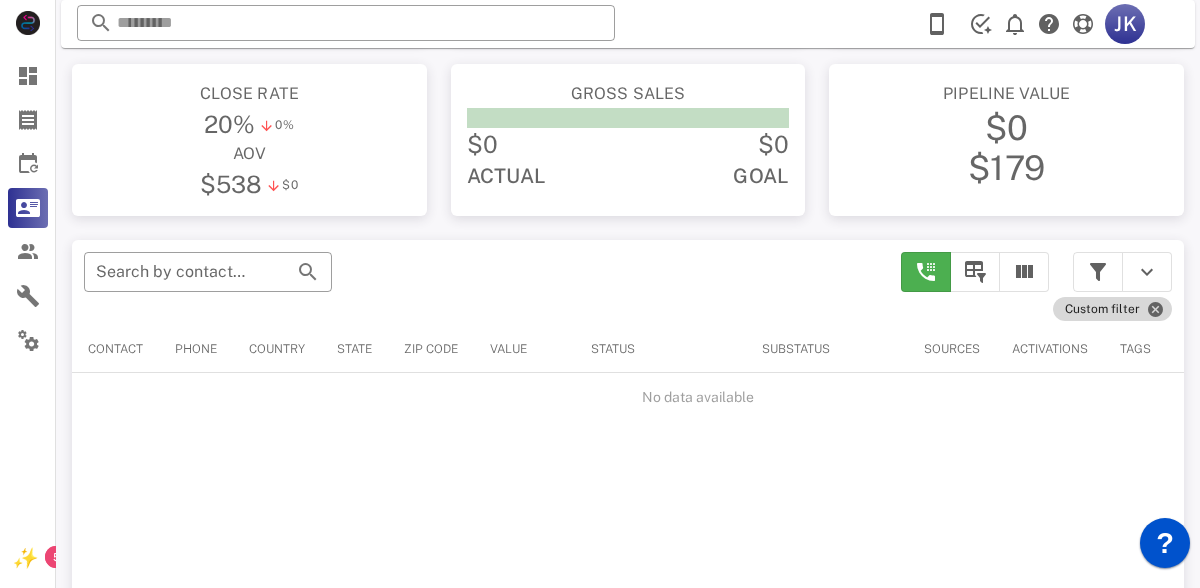 click on "Custom filter" at bounding box center [1112, 309] 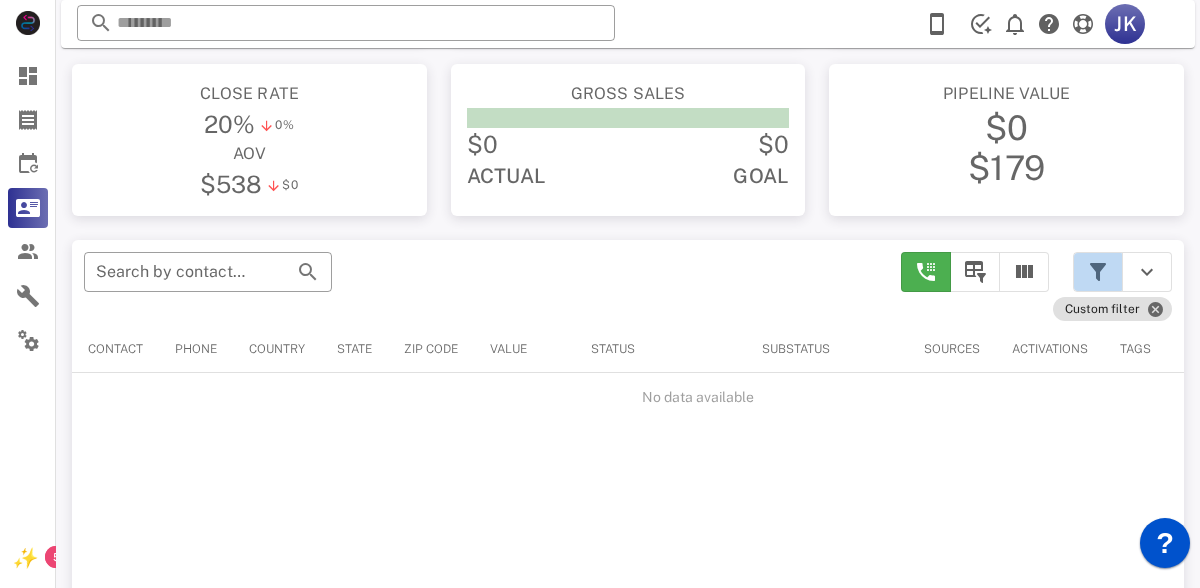 click at bounding box center (1098, 272) 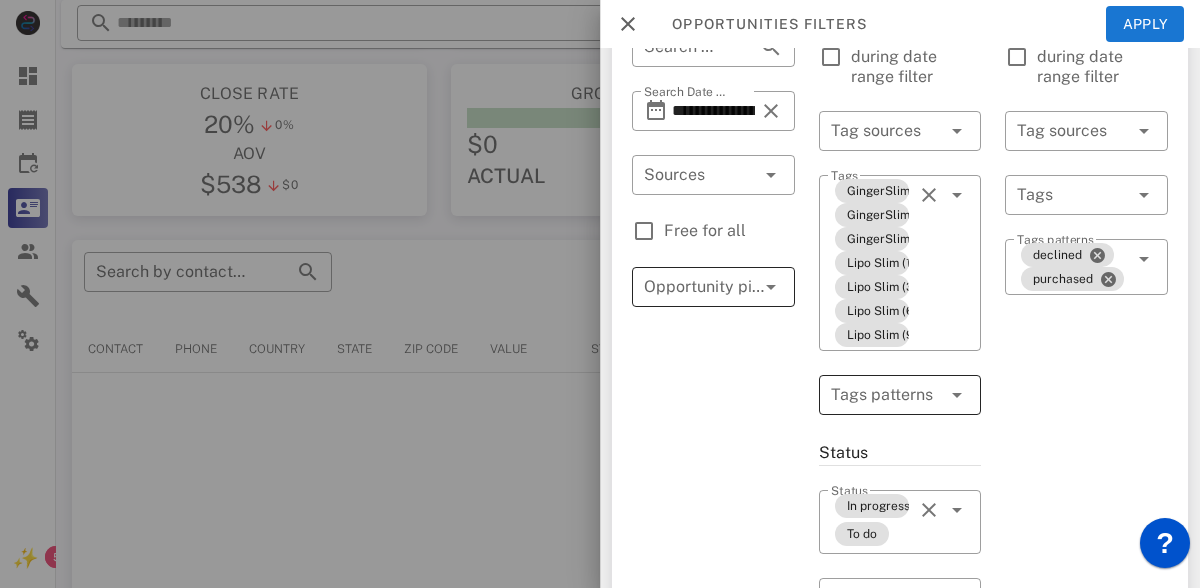 click at bounding box center (685, 287) 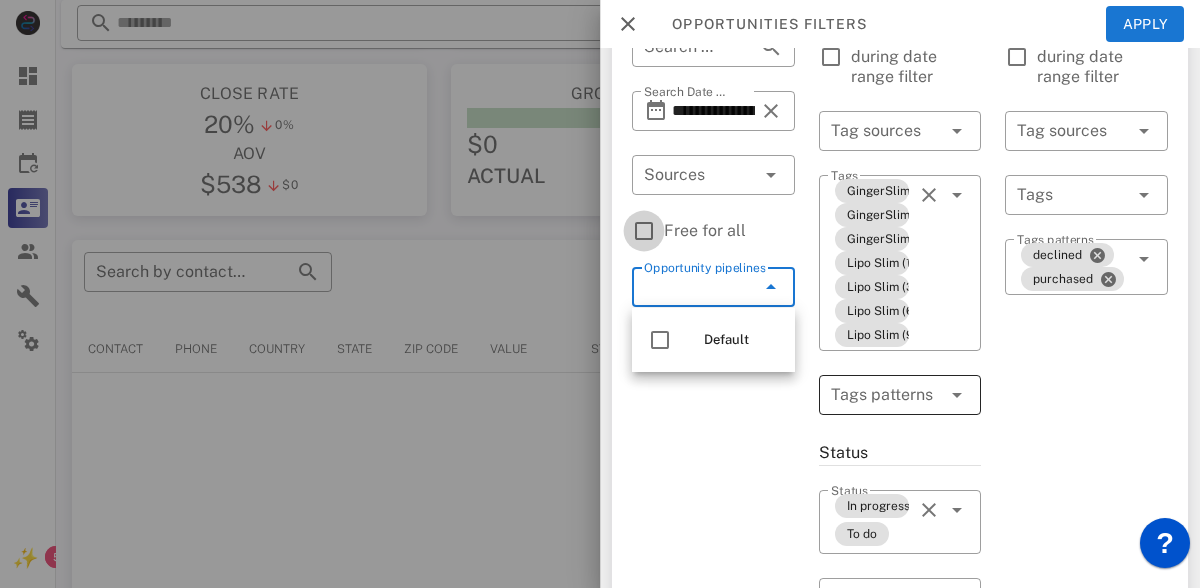 click at bounding box center [644, 231] 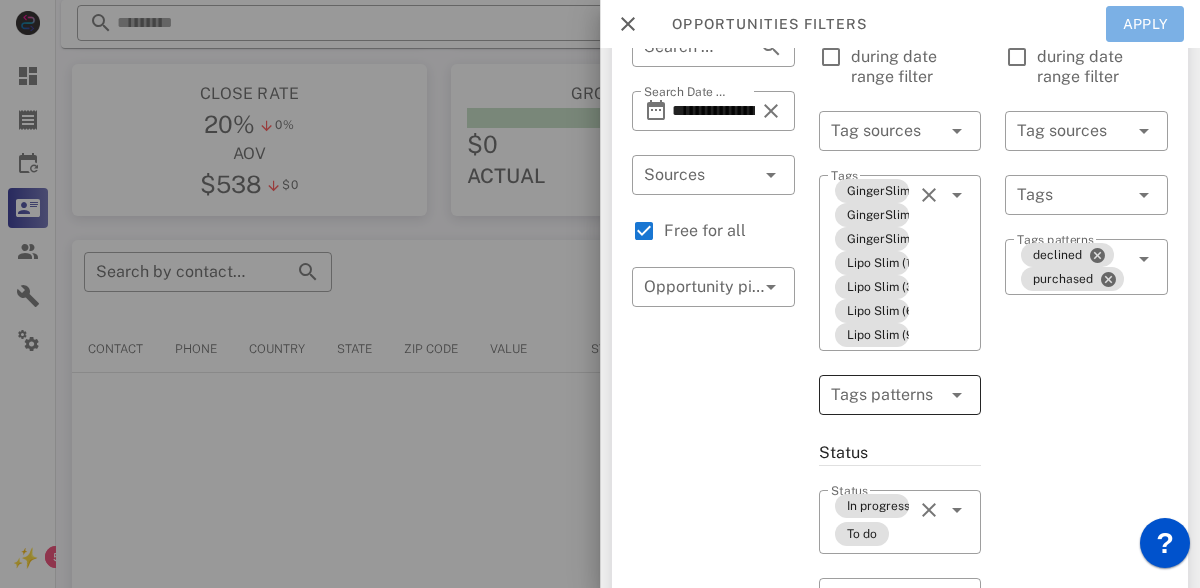 click on "Apply" at bounding box center [1145, 24] 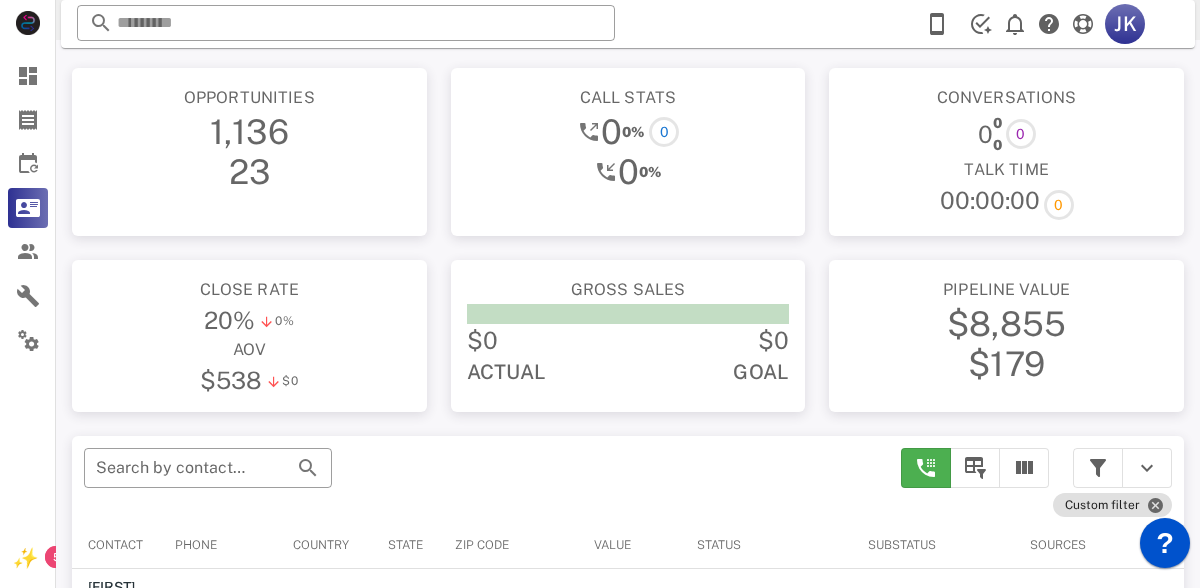 scroll, scrollTop: 0, scrollLeft: 0, axis: both 